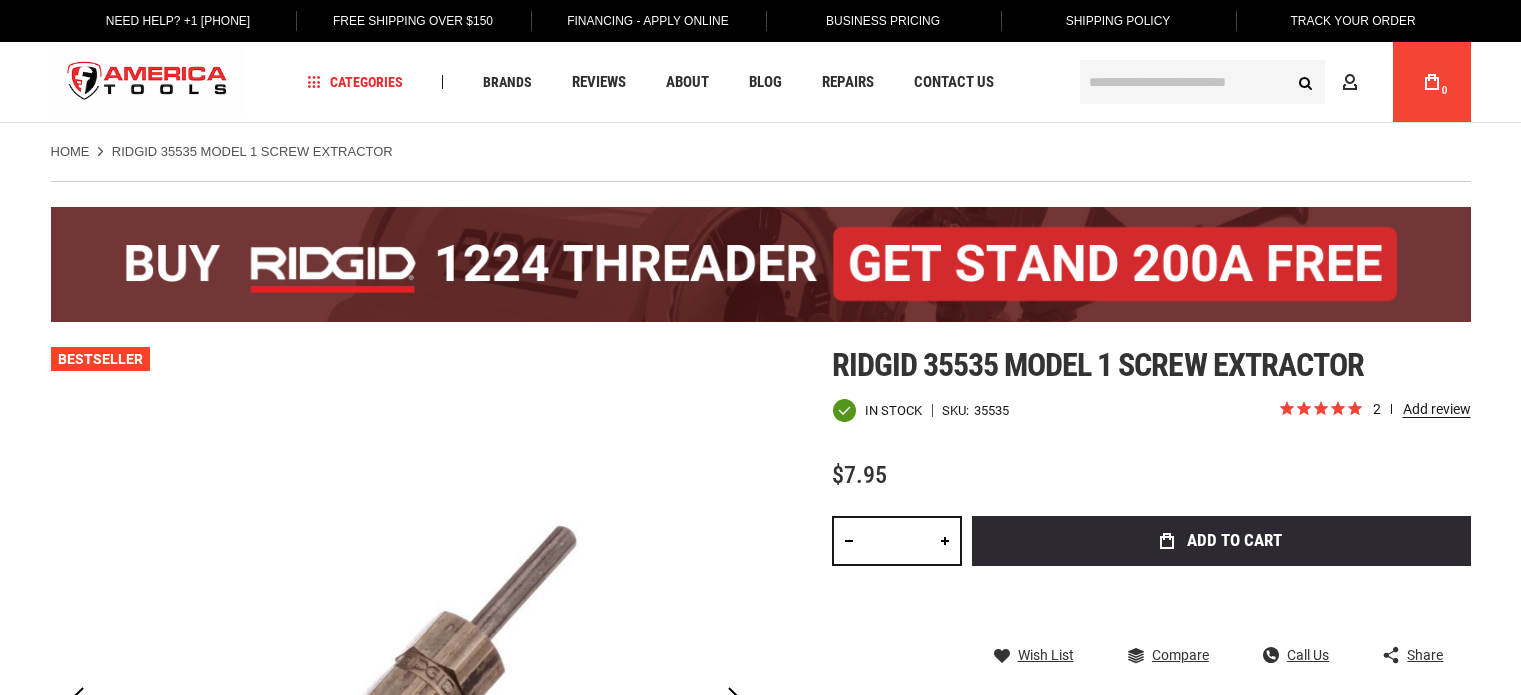 scroll, scrollTop: 0, scrollLeft: 0, axis: both 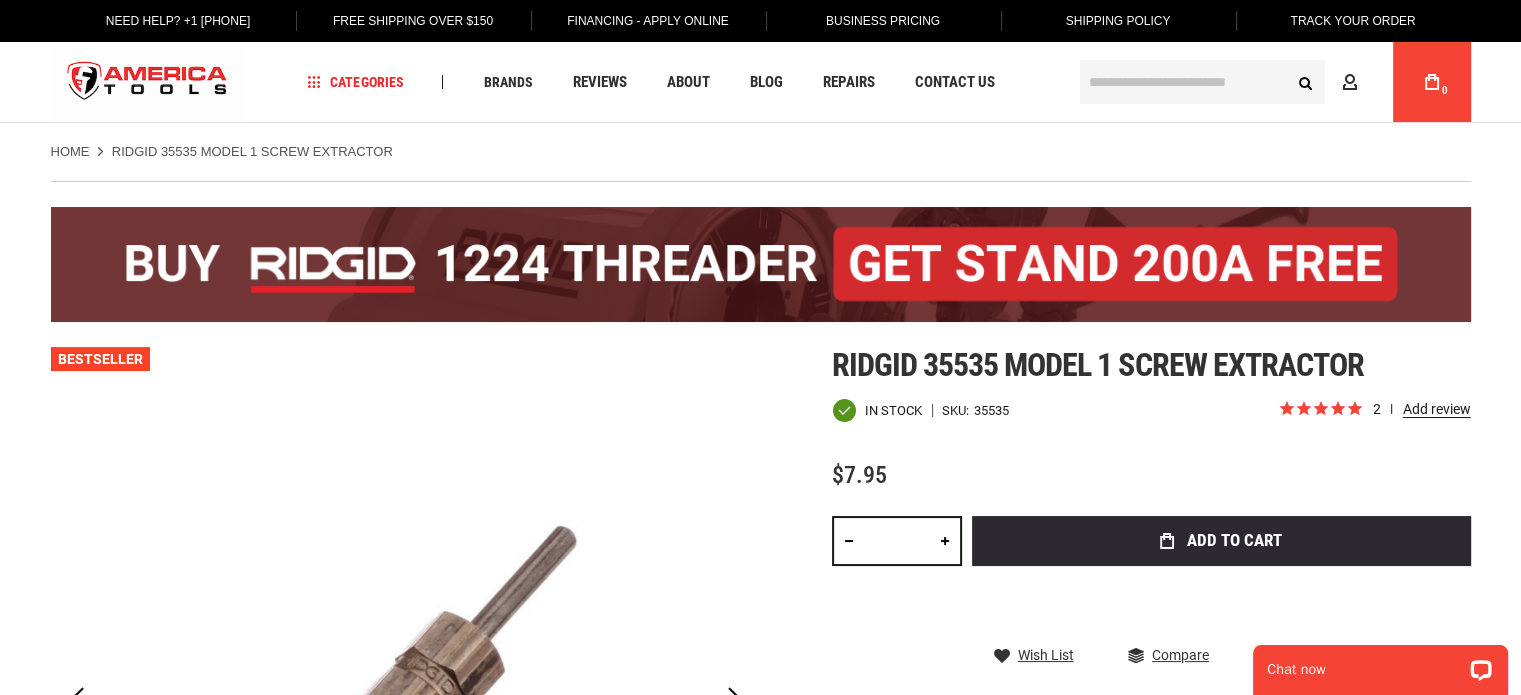 click at bounding box center (1202, 82) 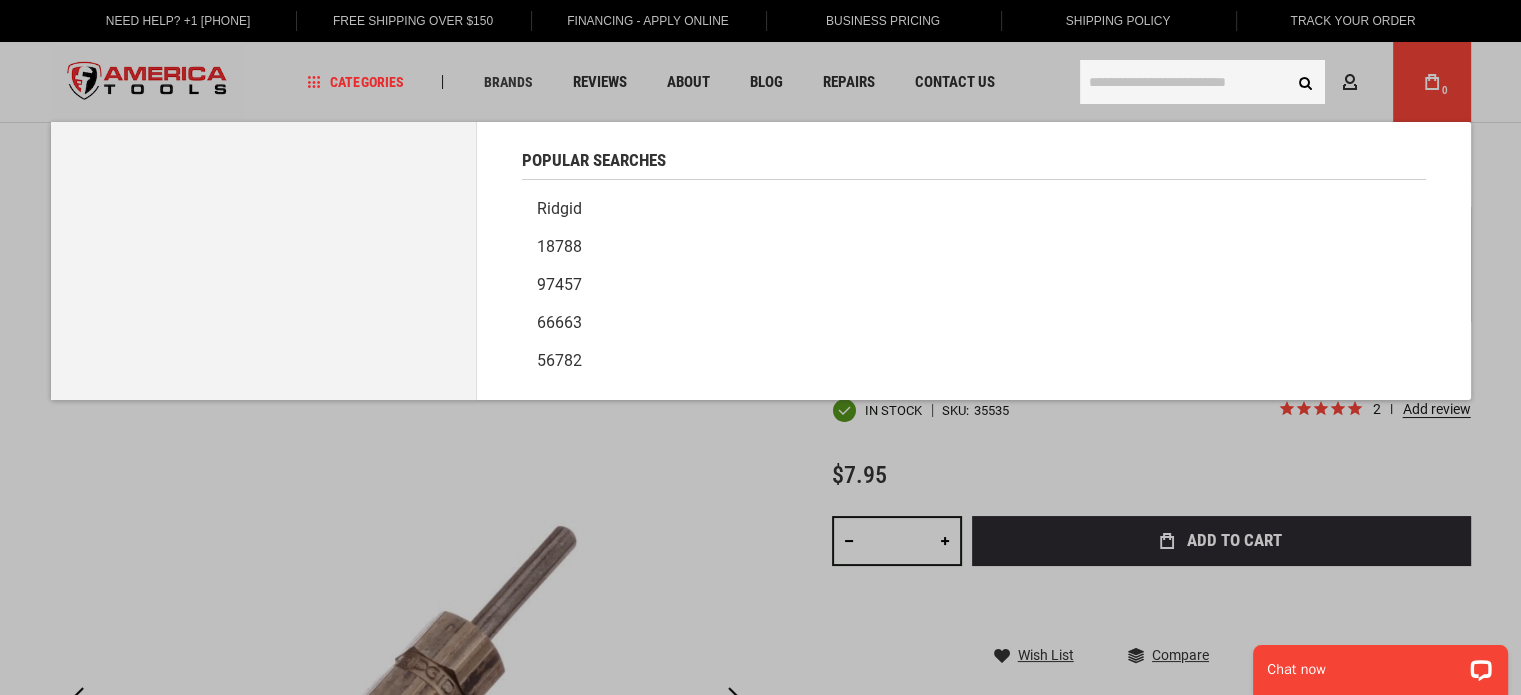 paste on "*****" 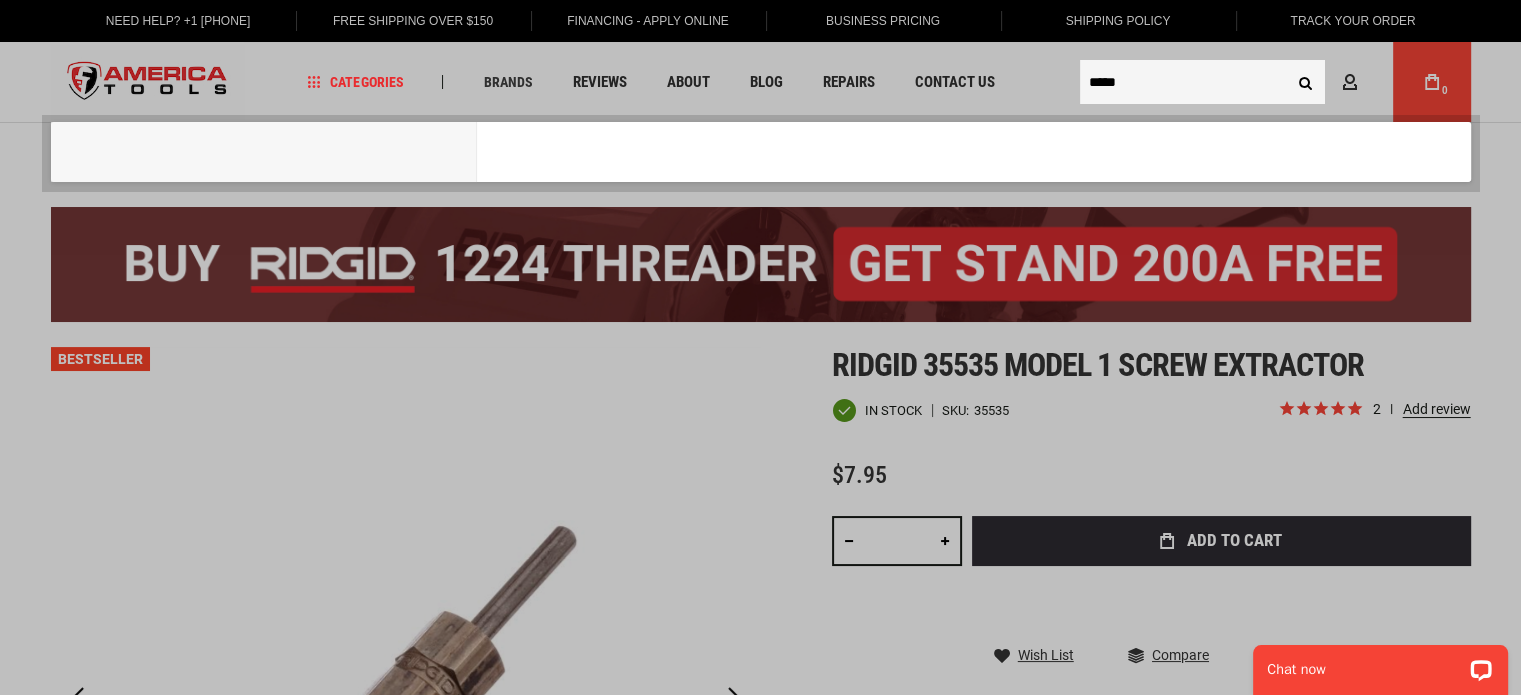 type on "*****" 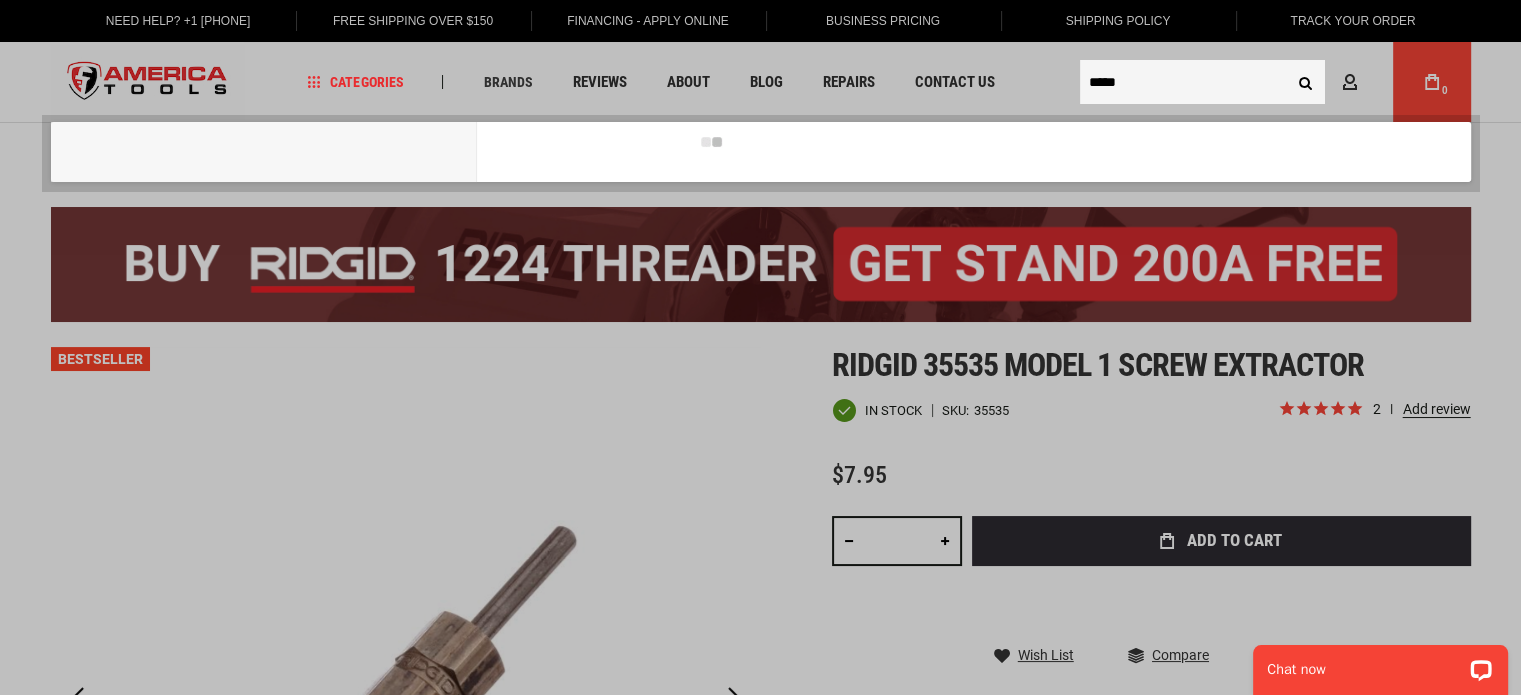 click on "Search" at bounding box center [1306, 82] 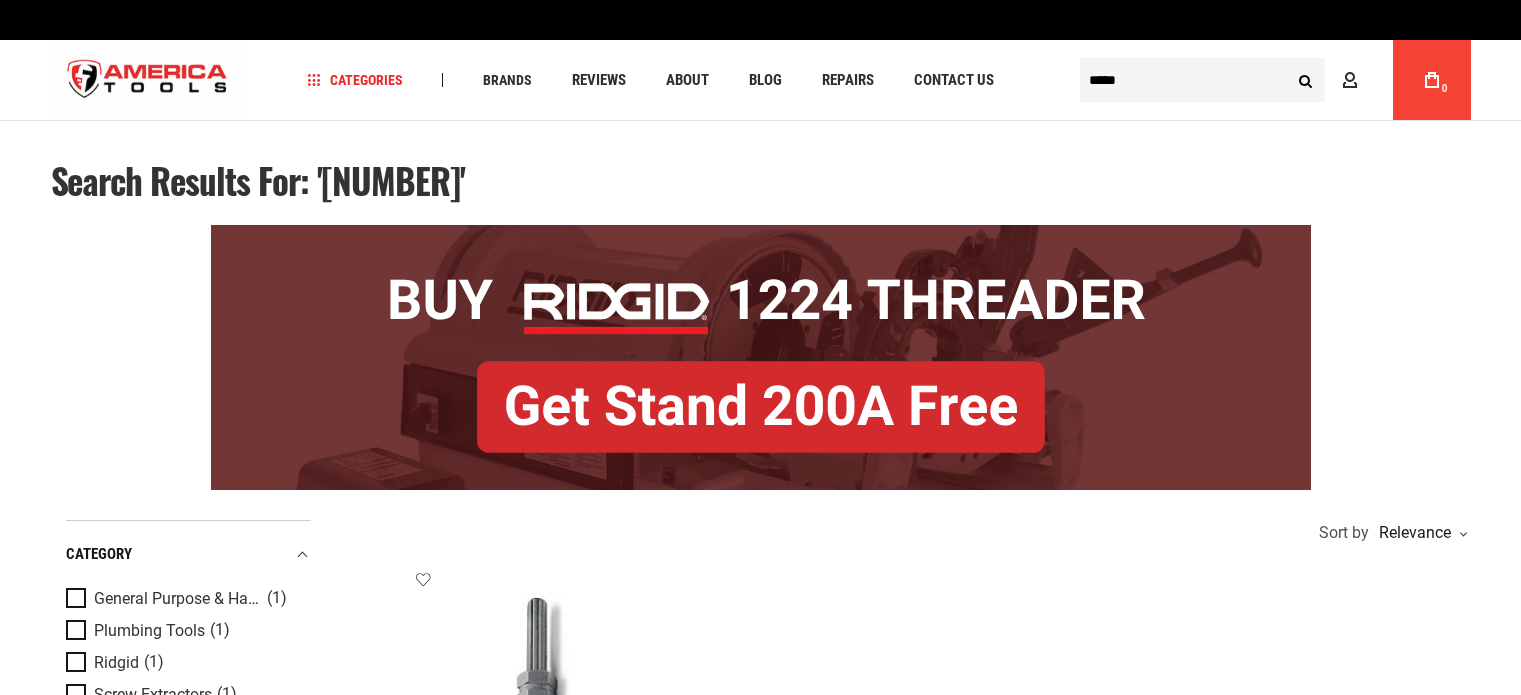 scroll, scrollTop: 0, scrollLeft: 0, axis: both 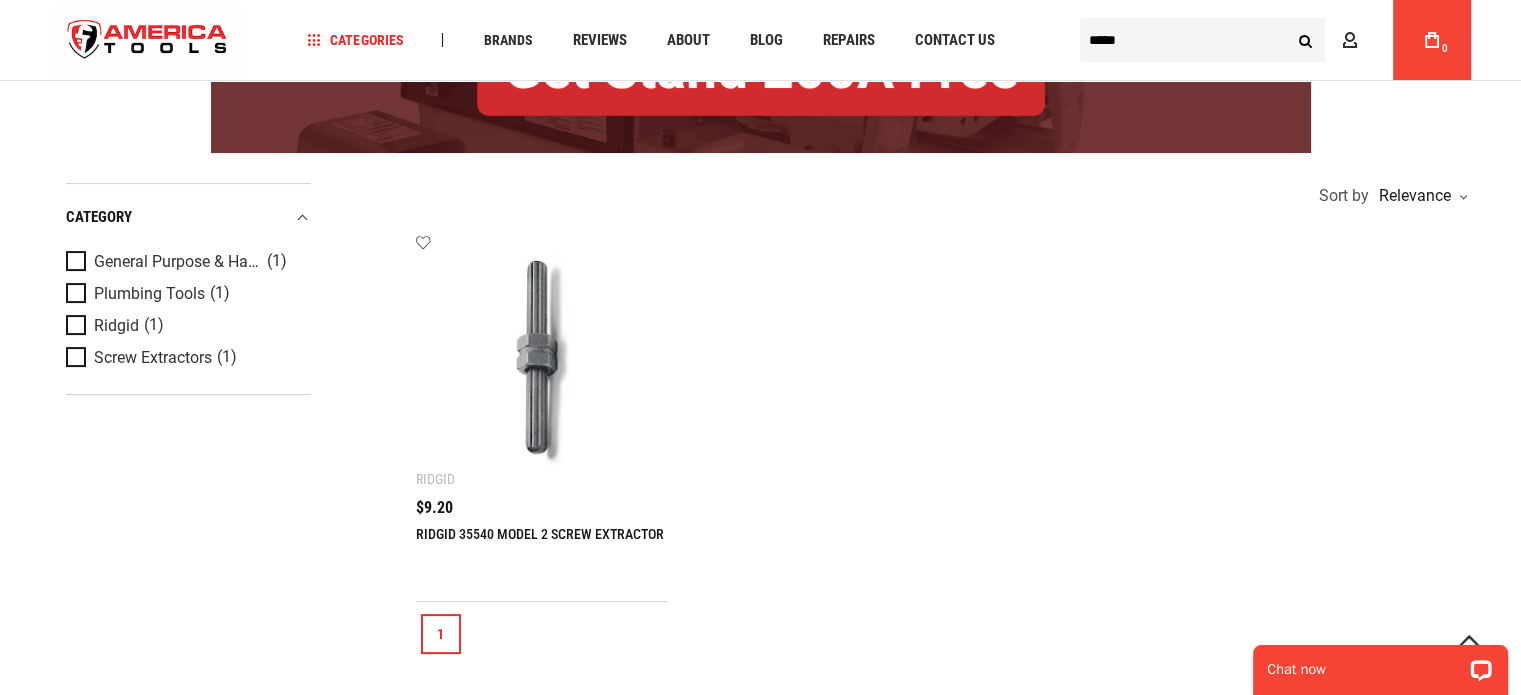 click at bounding box center [542, 360] 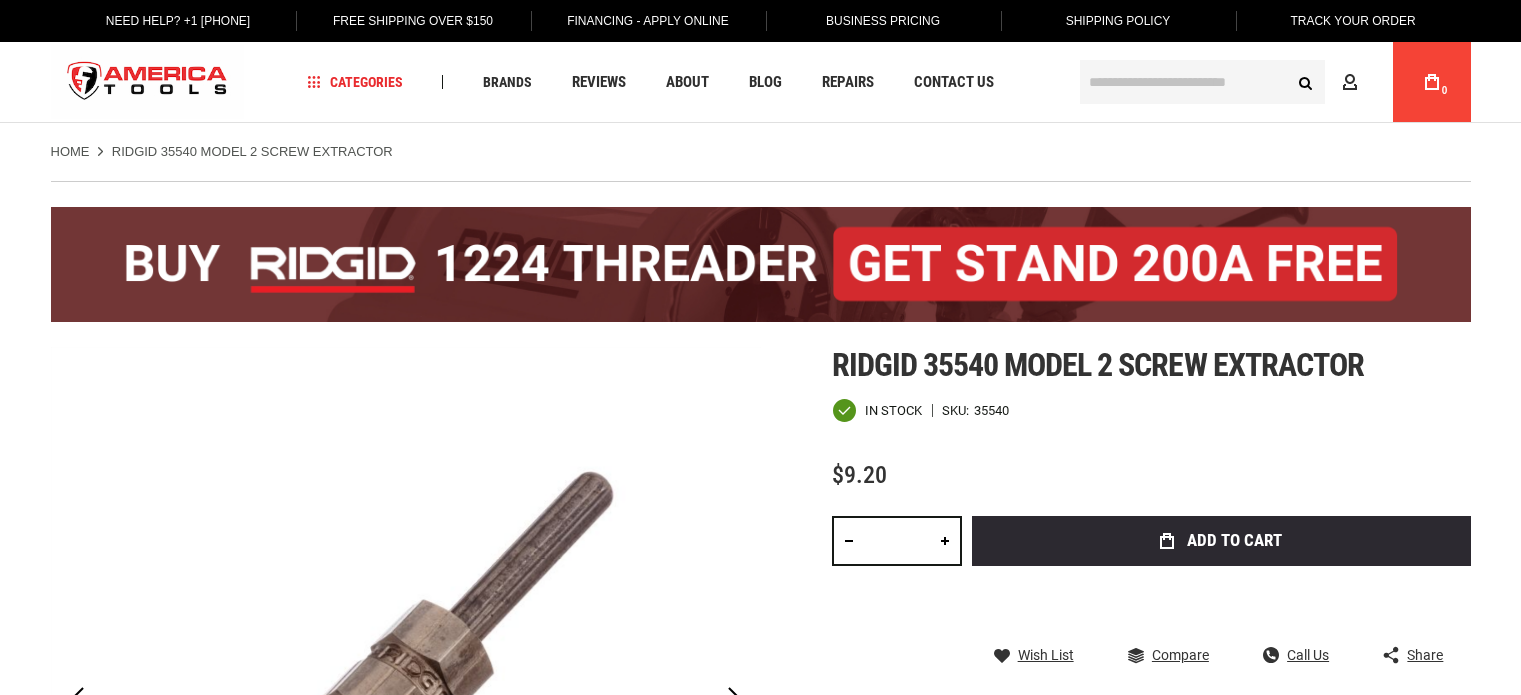scroll, scrollTop: 0, scrollLeft: 0, axis: both 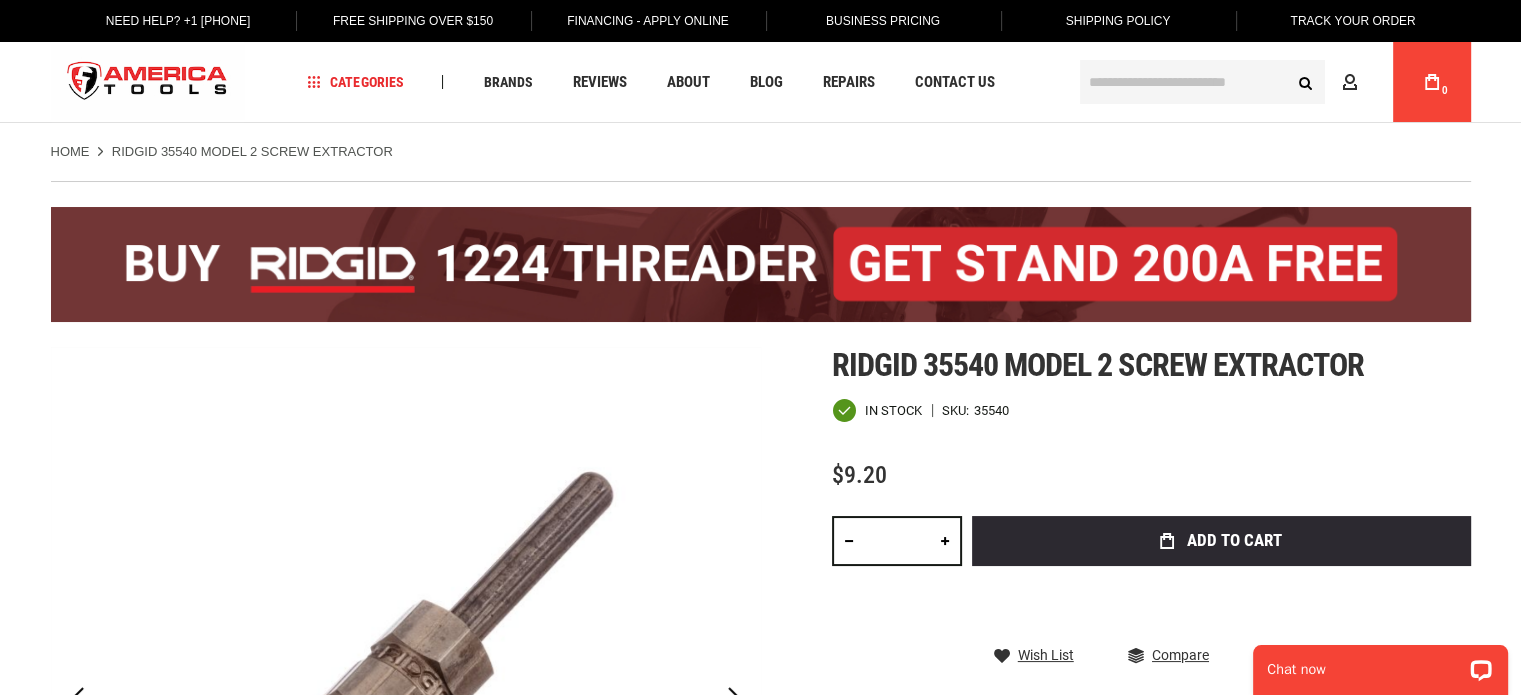 click at bounding box center (1202, 82) 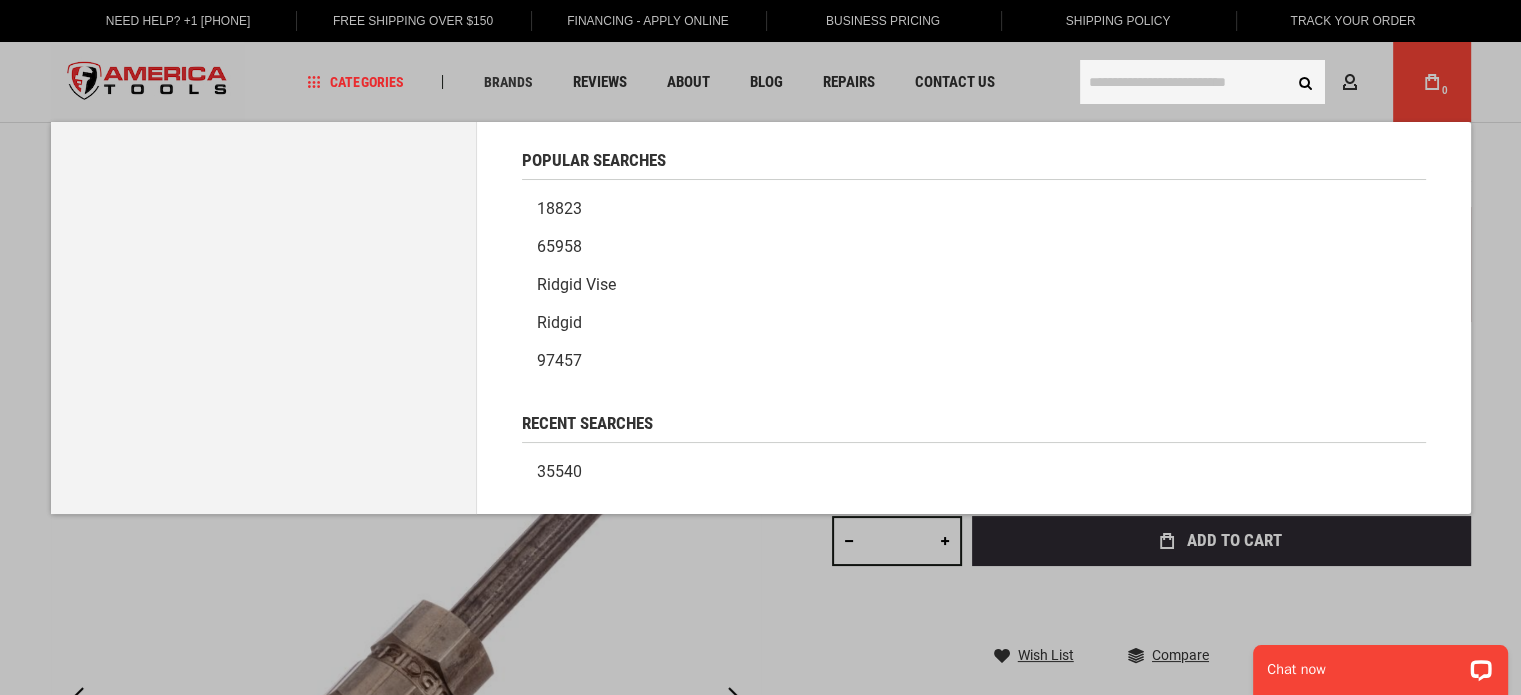 paste on "*****" 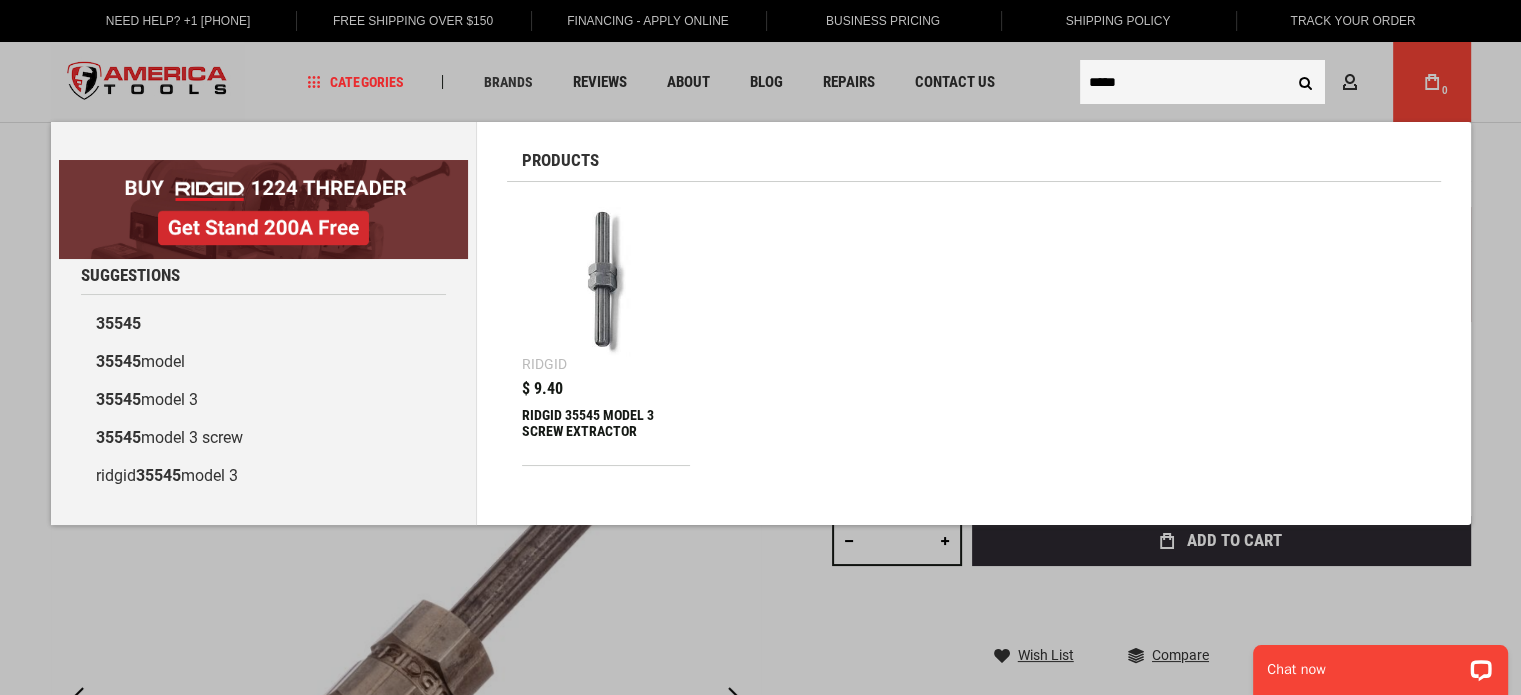 type on "*****" 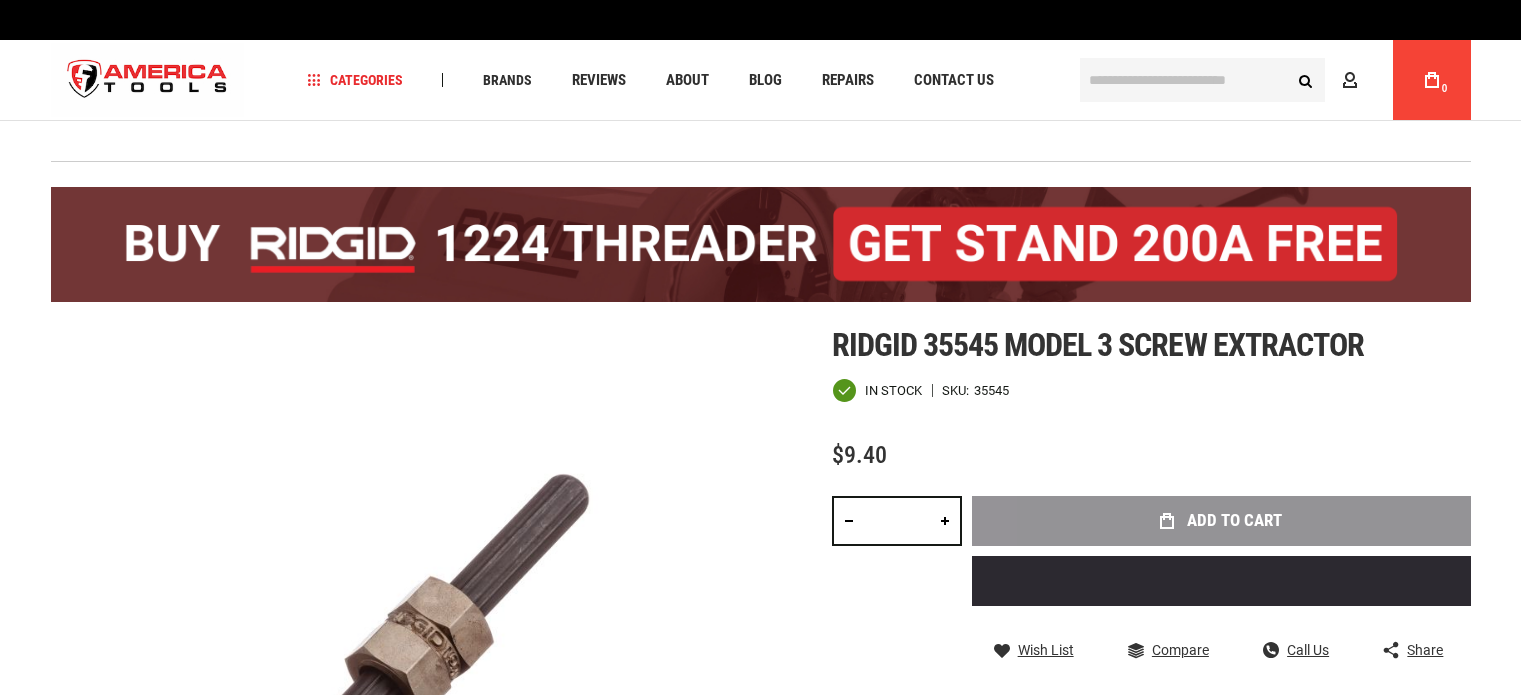 scroll, scrollTop: 0, scrollLeft: 0, axis: both 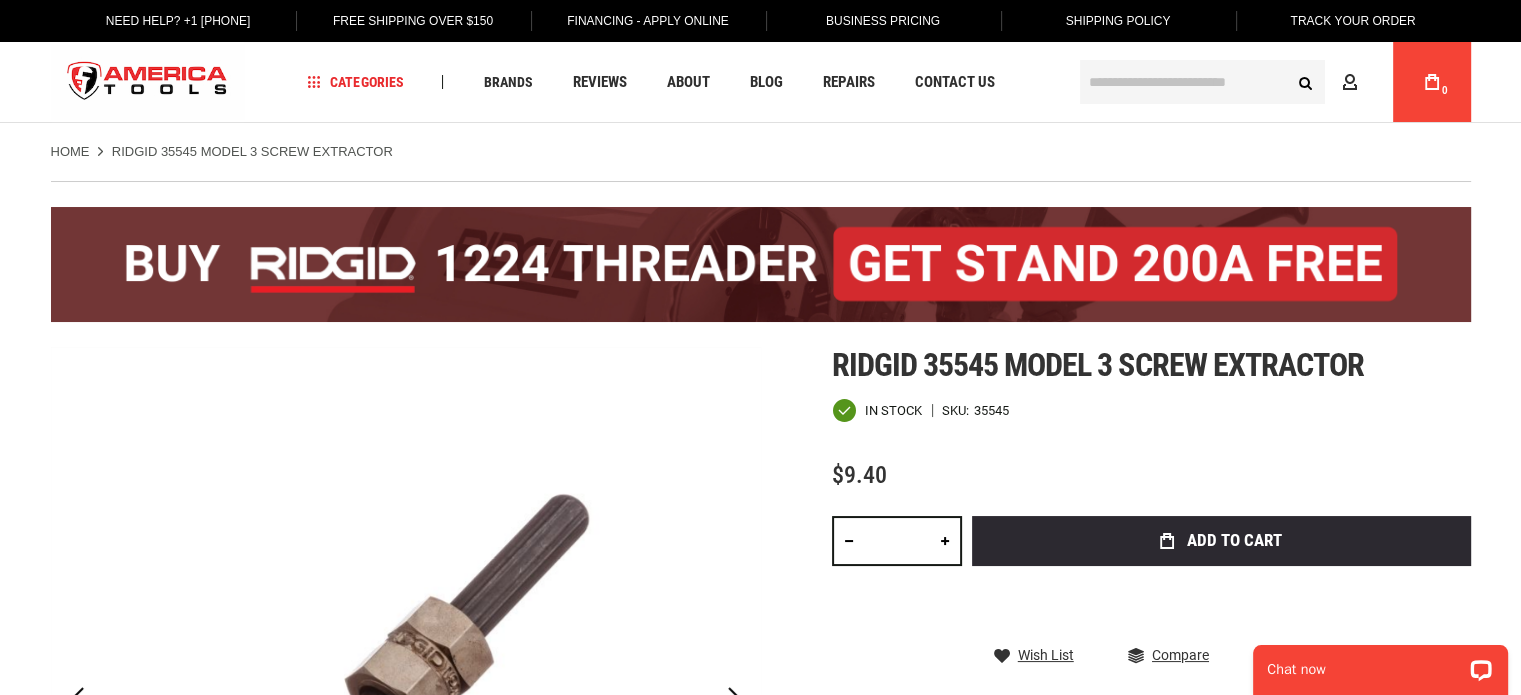 click at bounding box center (1202, 82) 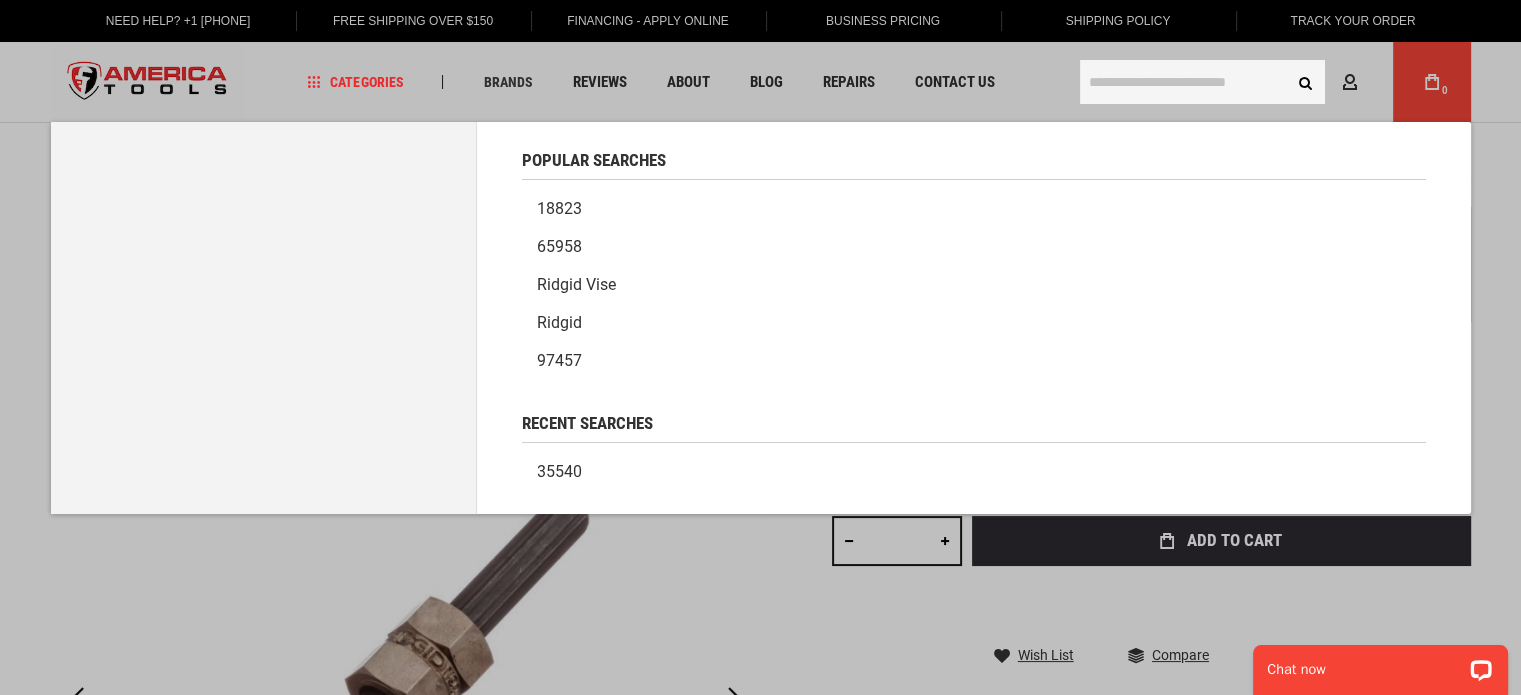 paste on "*****" 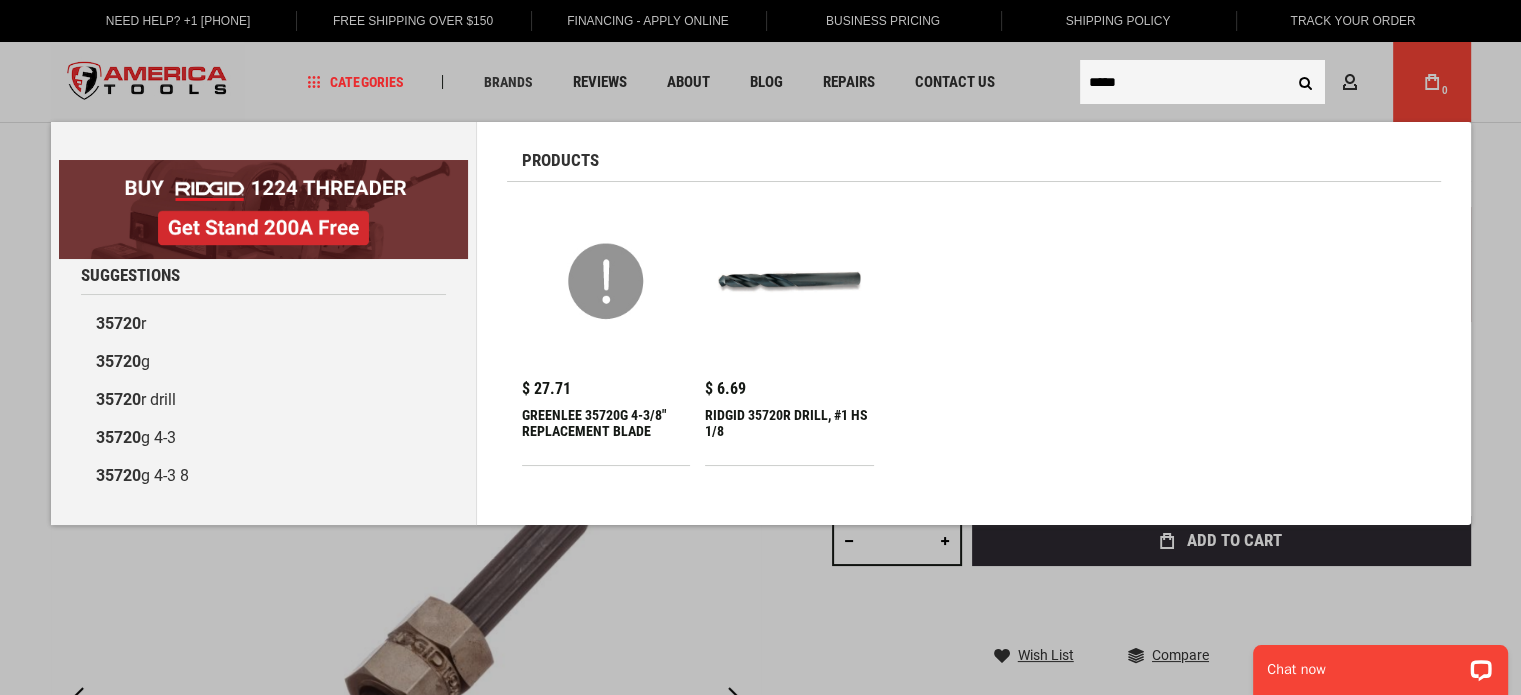 type on "*****" 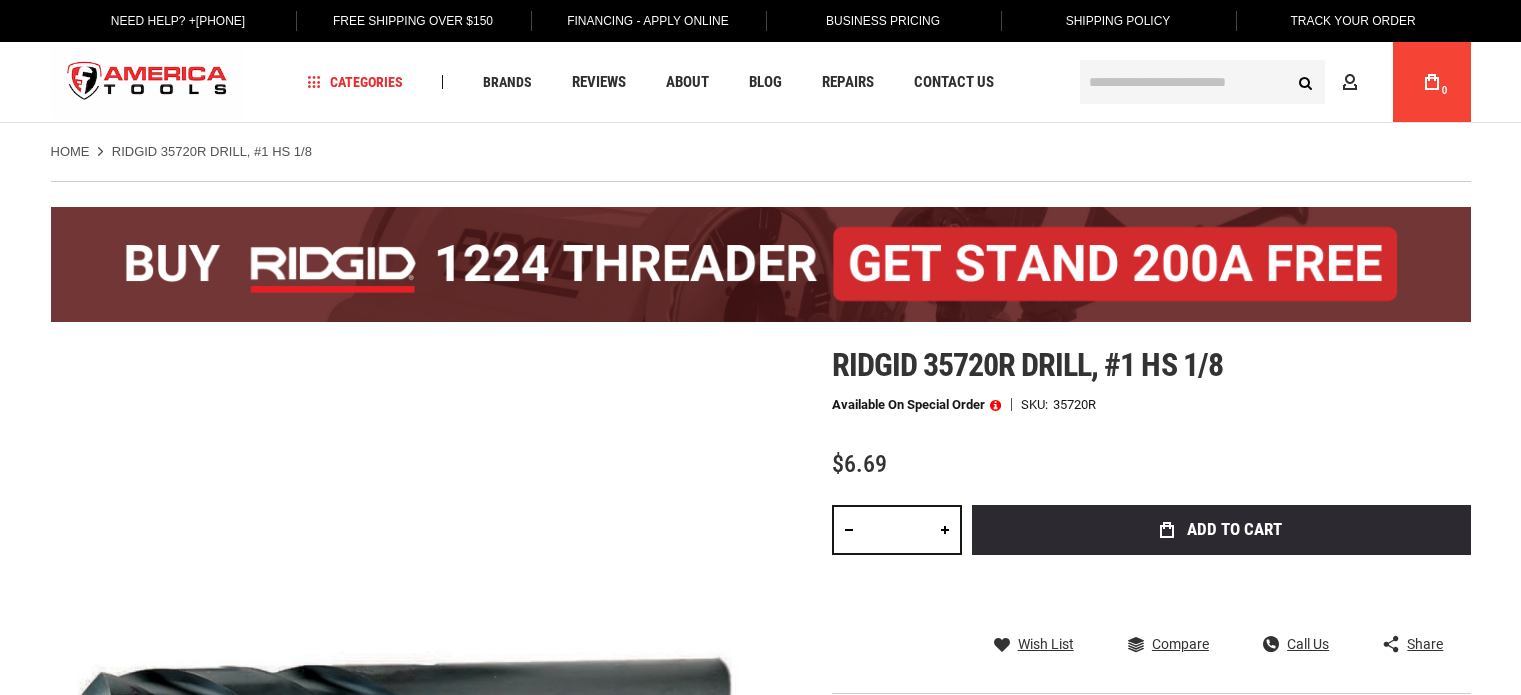 scroll, scrollTop: 0, scrollLeft: 0, axis: both 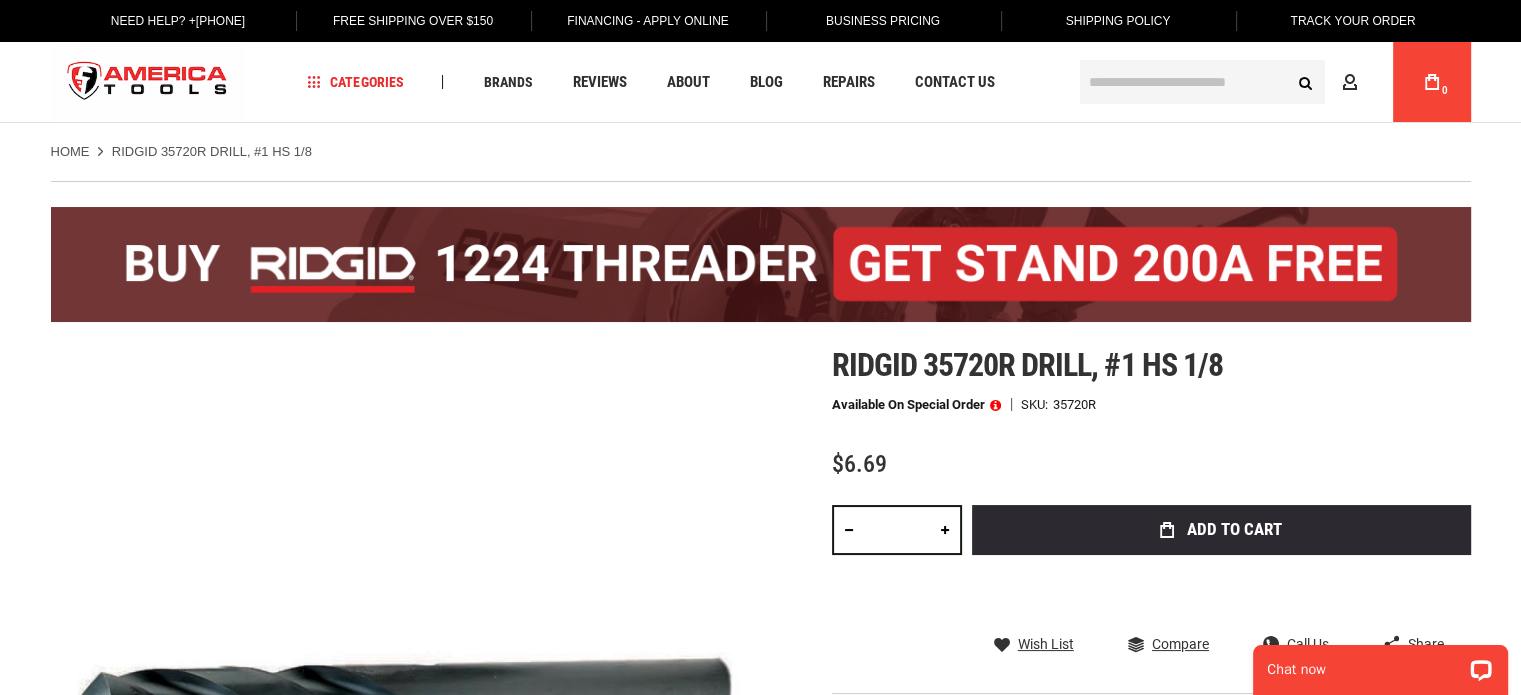 click at bounding box center (1202, 82) 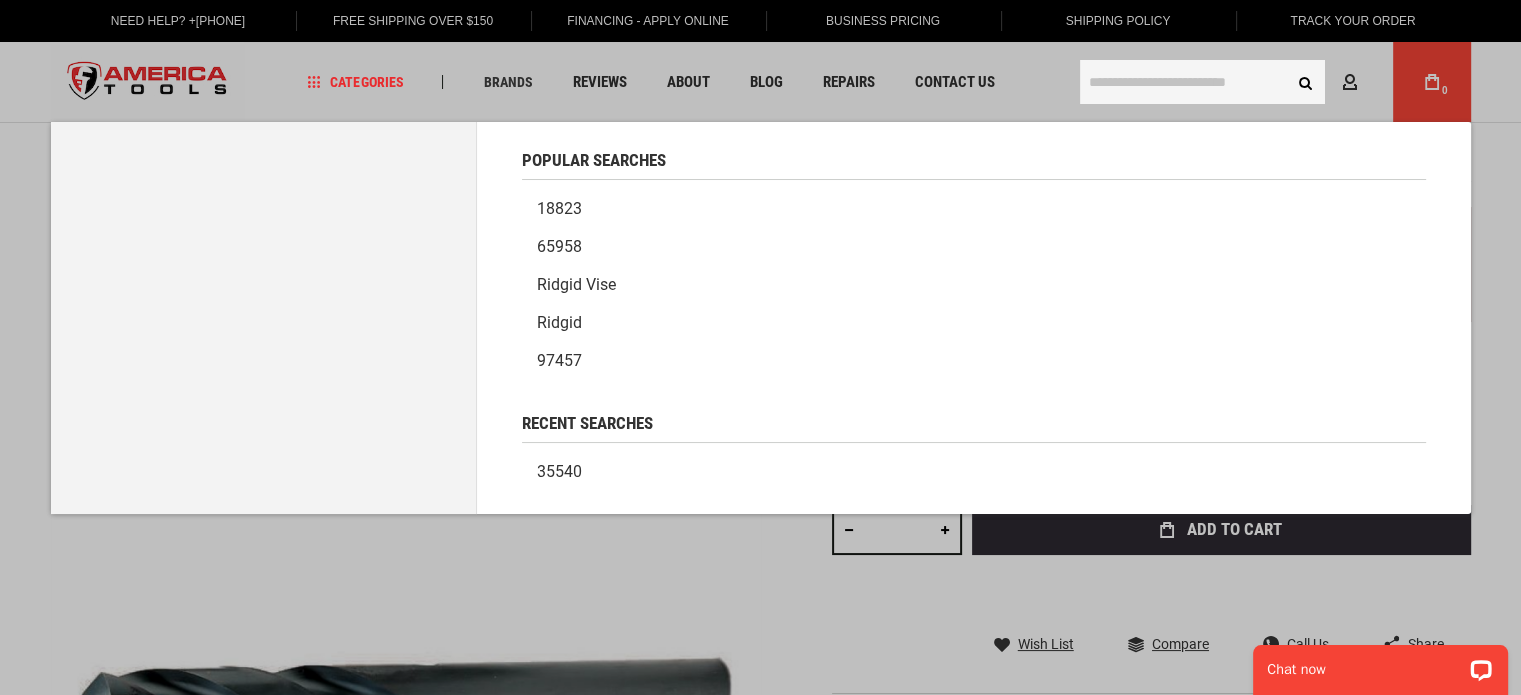 paste on "*****" 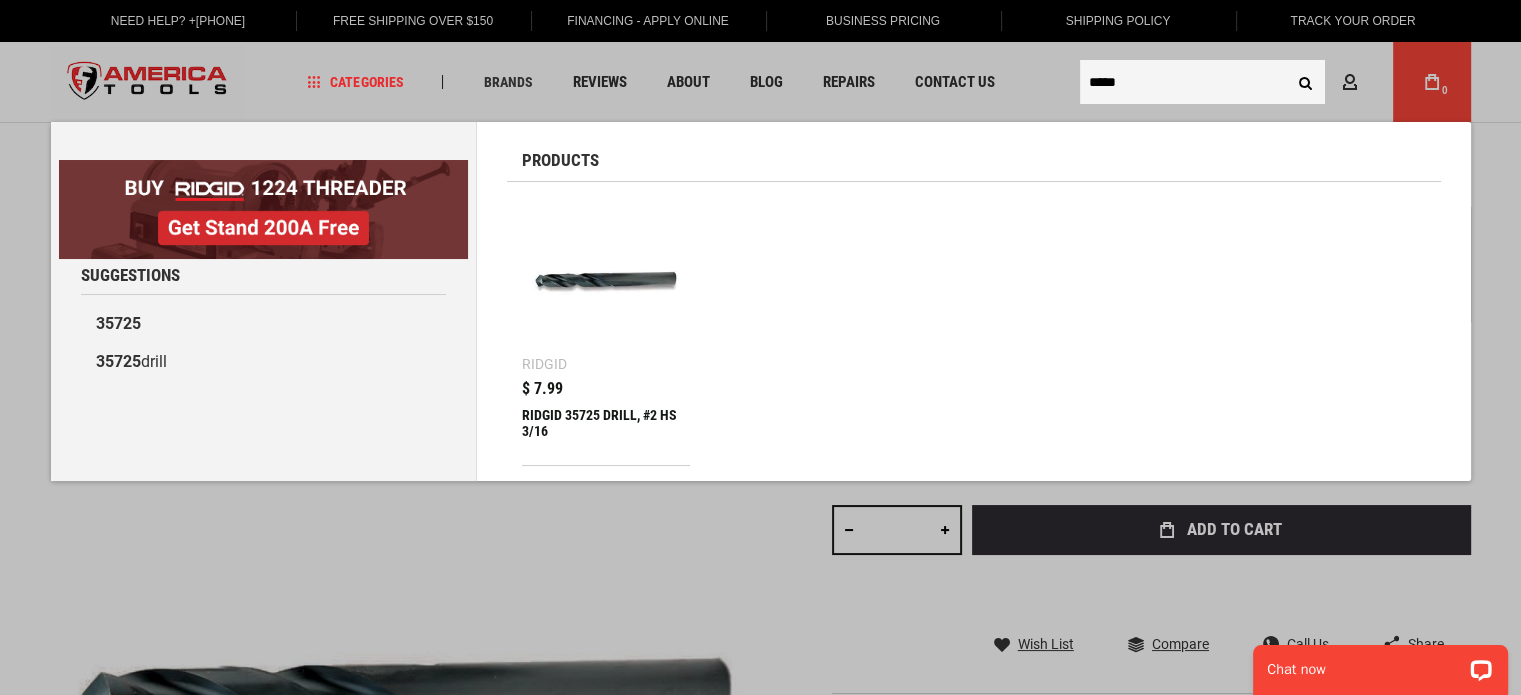 type on "*****" 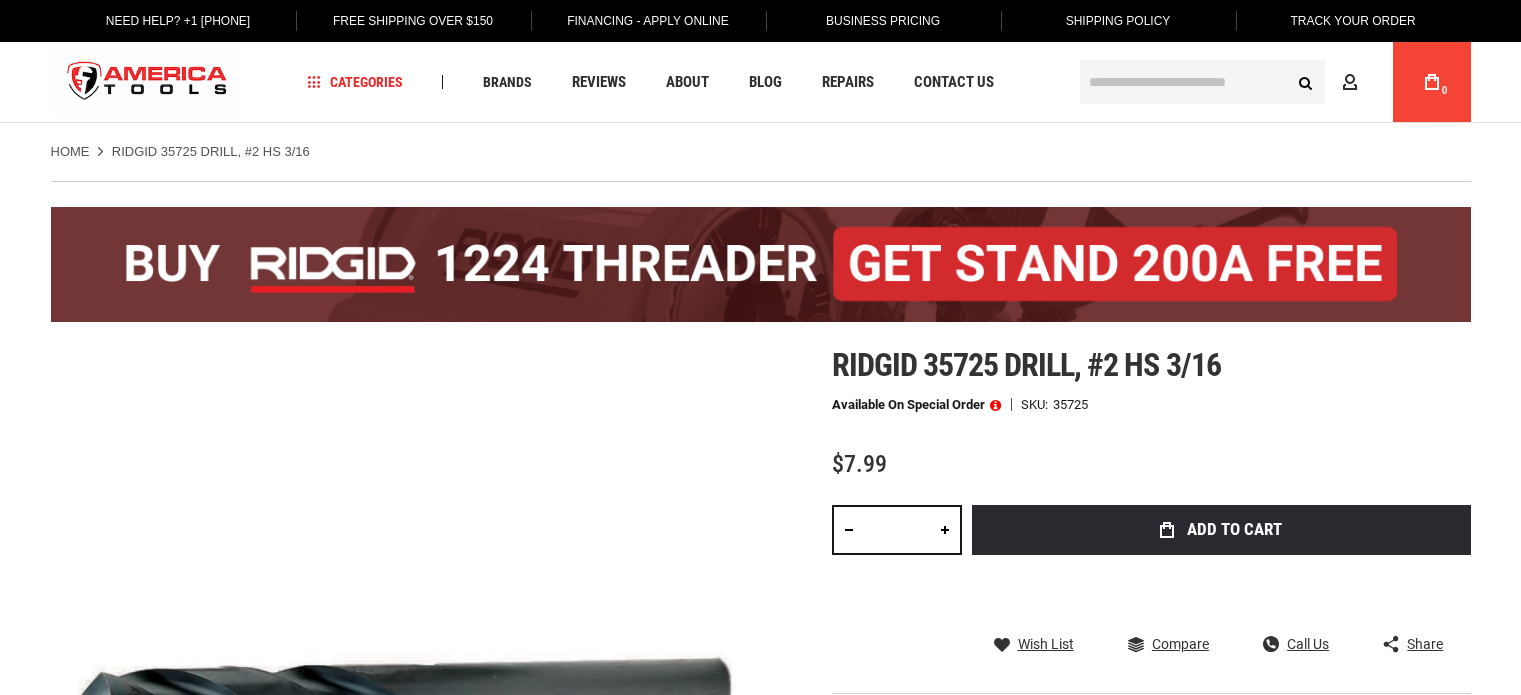 scroll, scrollTop: 0, scrollLeft: 0, axis: both 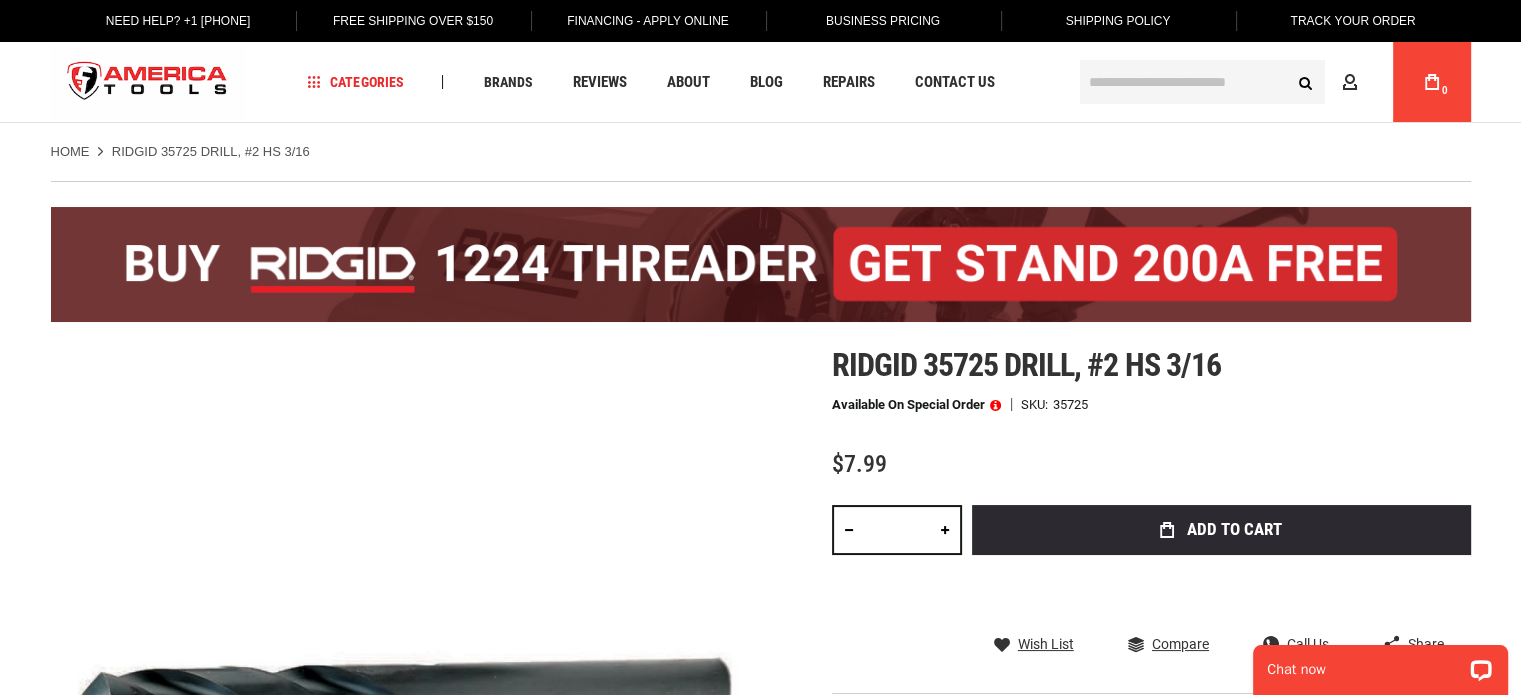 click at bounding box center (1202, 82) 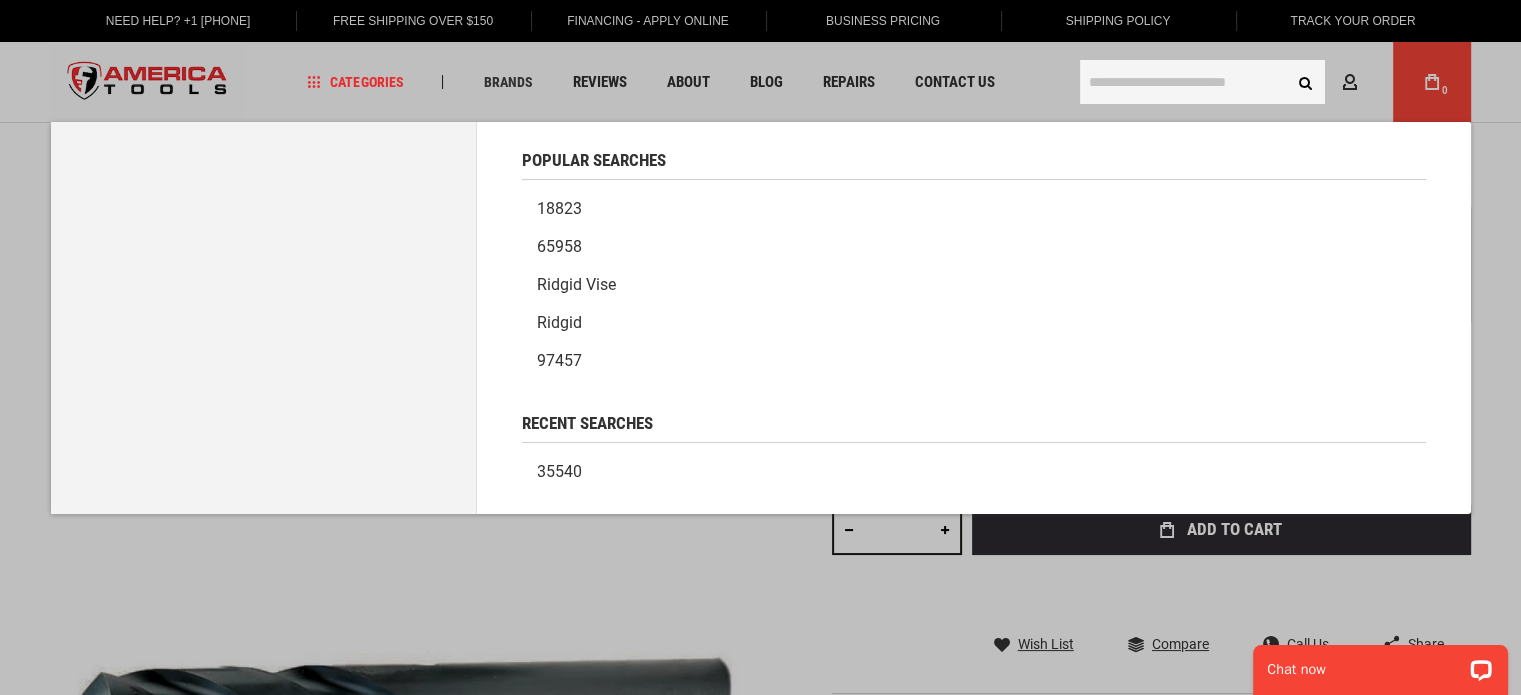 paste on "*****" 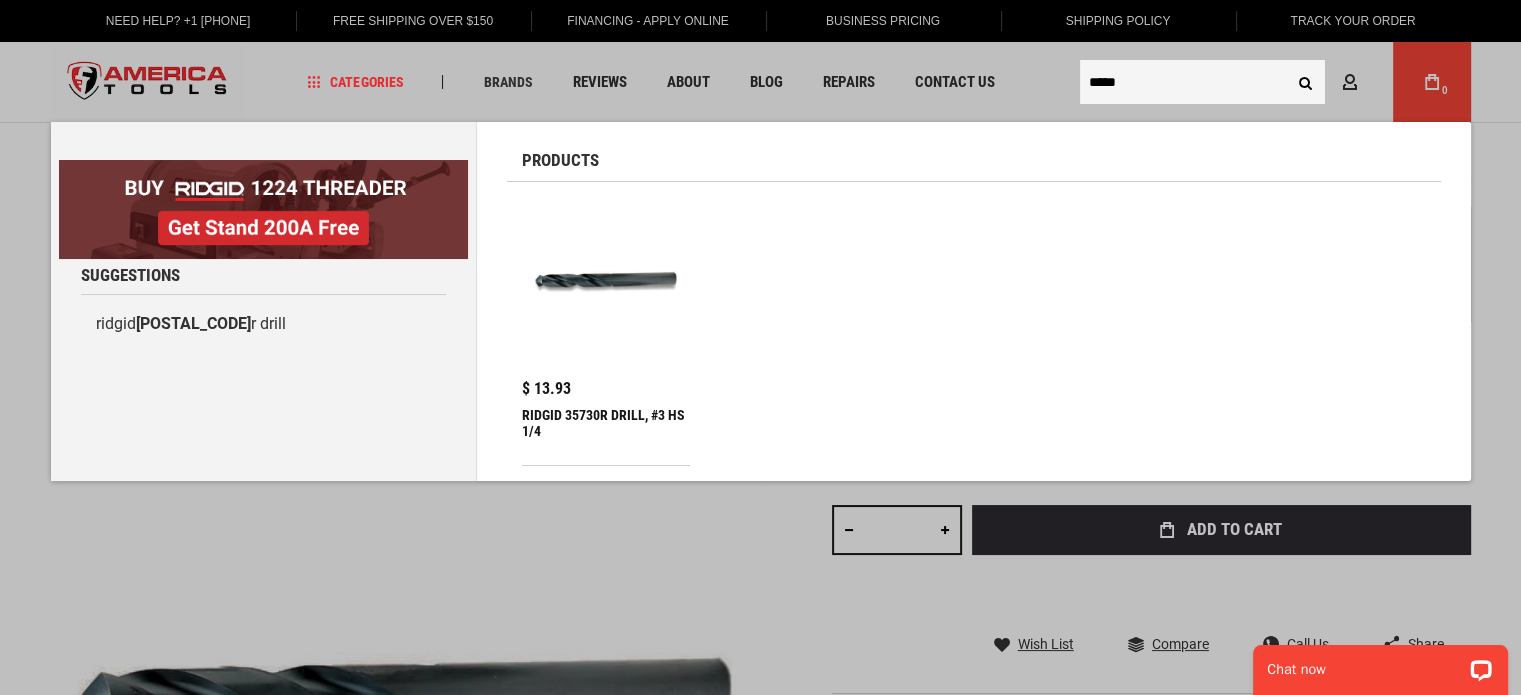 type on "*****" 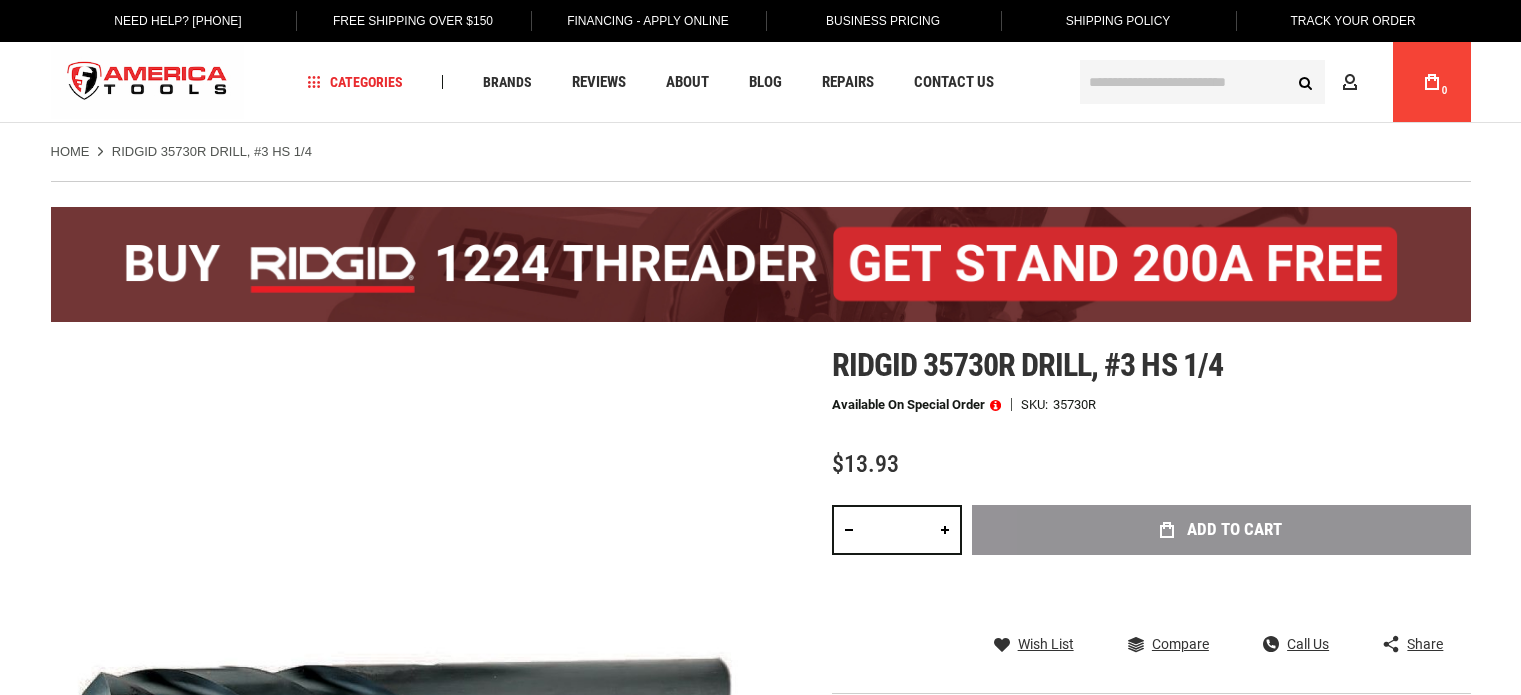 scroll, scrollTop: 0, scrollLeft: 0, axis: both 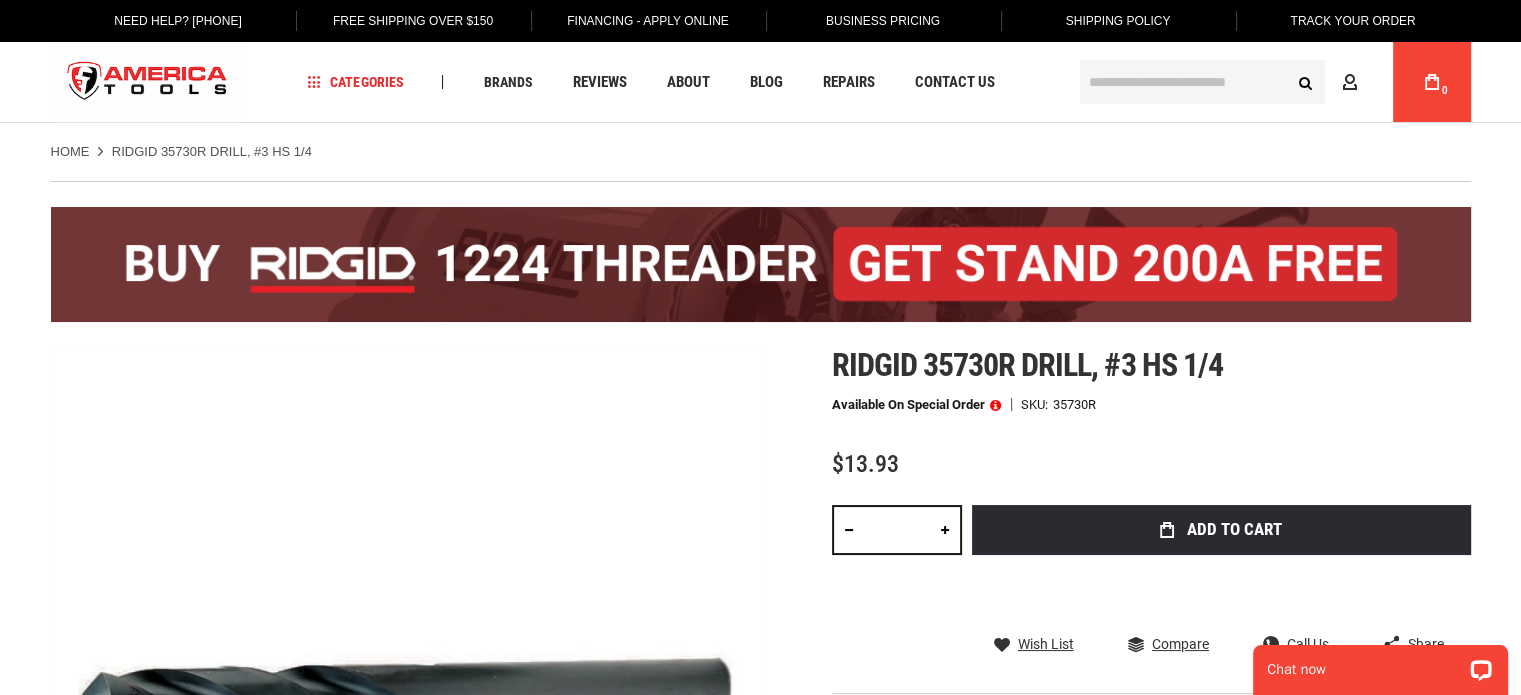 click at bounding box center [1202, 82] 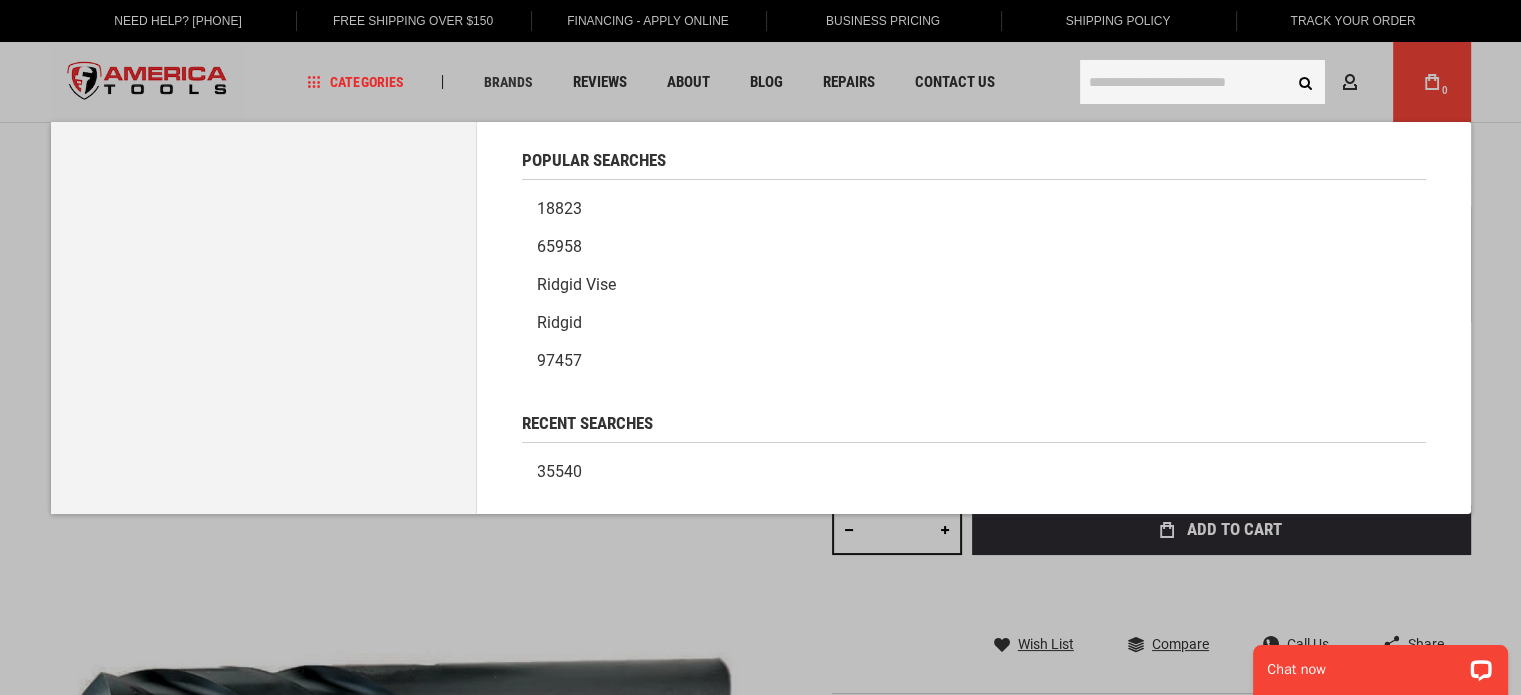 paste on "*****" 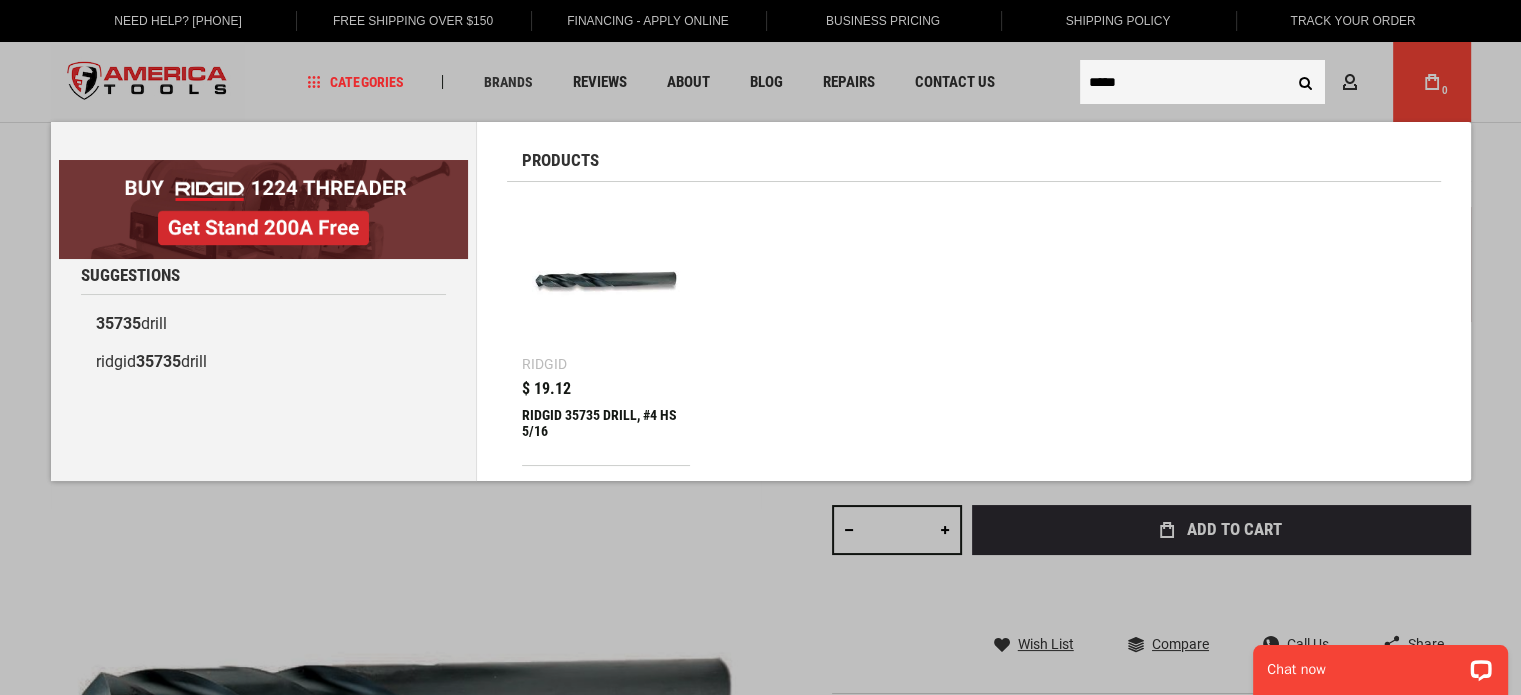type on "*****" 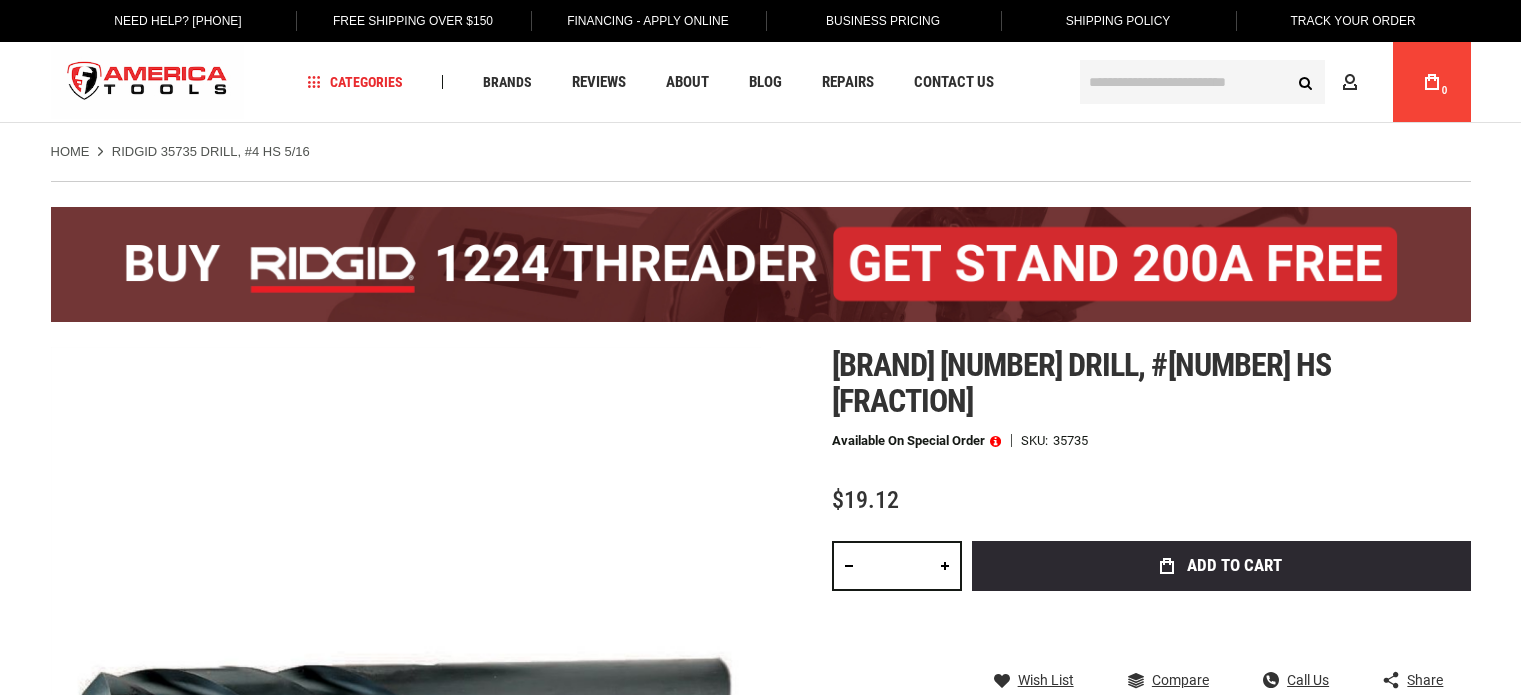 scroll, scrollTop: 0, scrollLeft: 0, axis: both 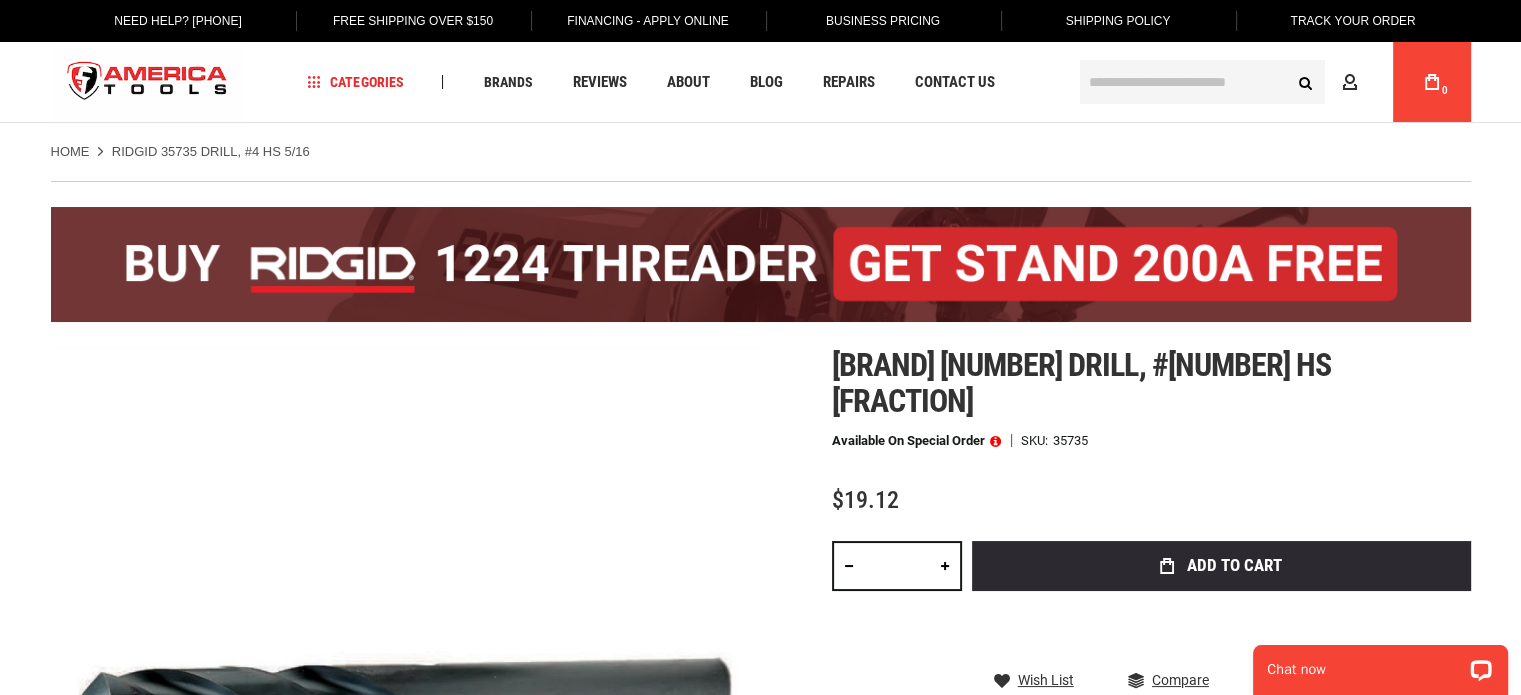 click at bounding box center [1202, 82] 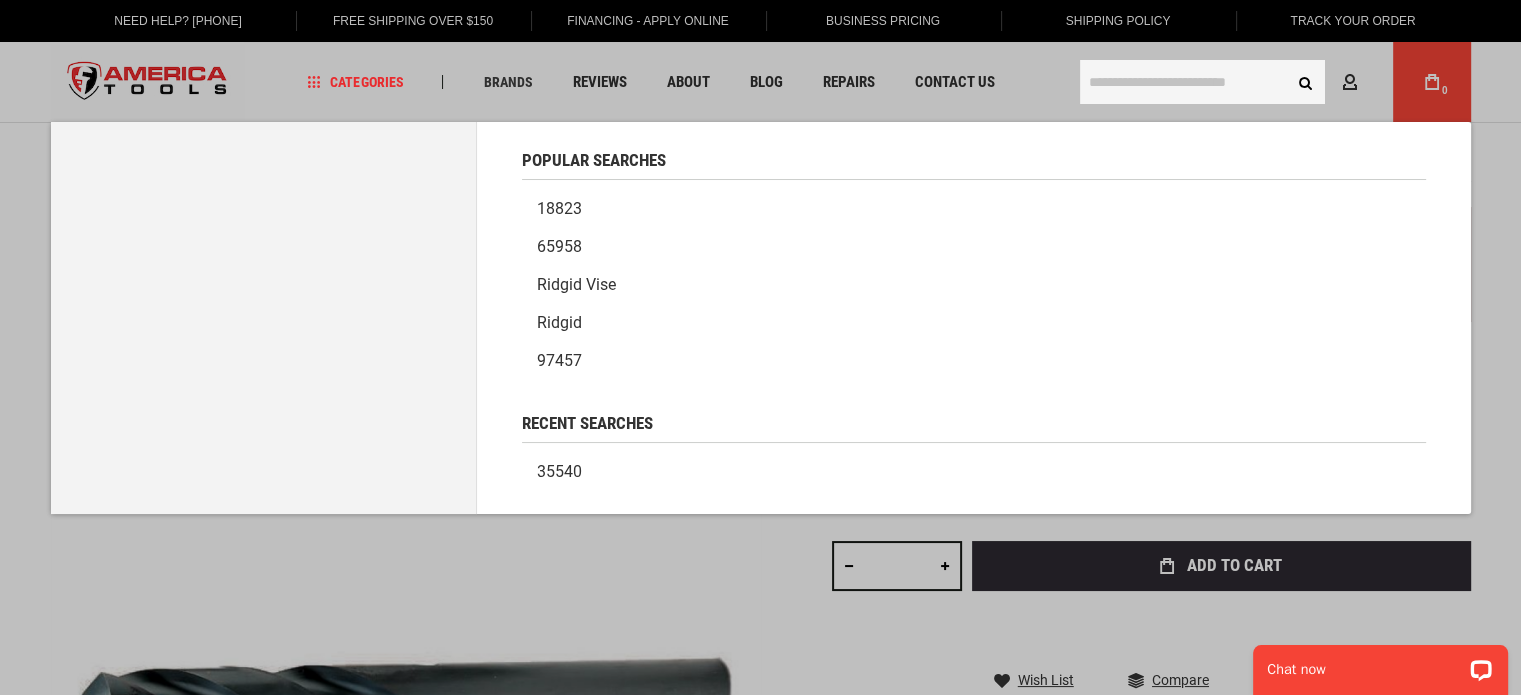paste on "*****" 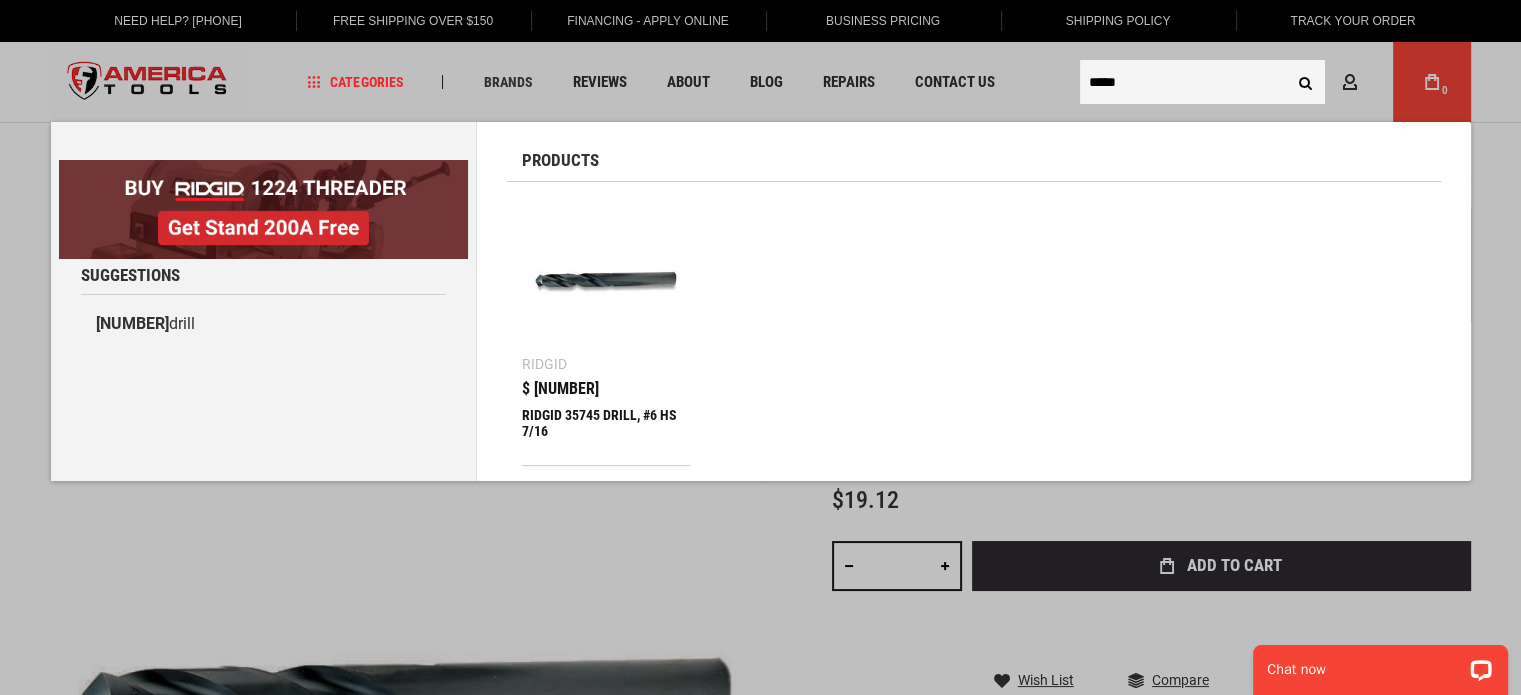 type on "*****" 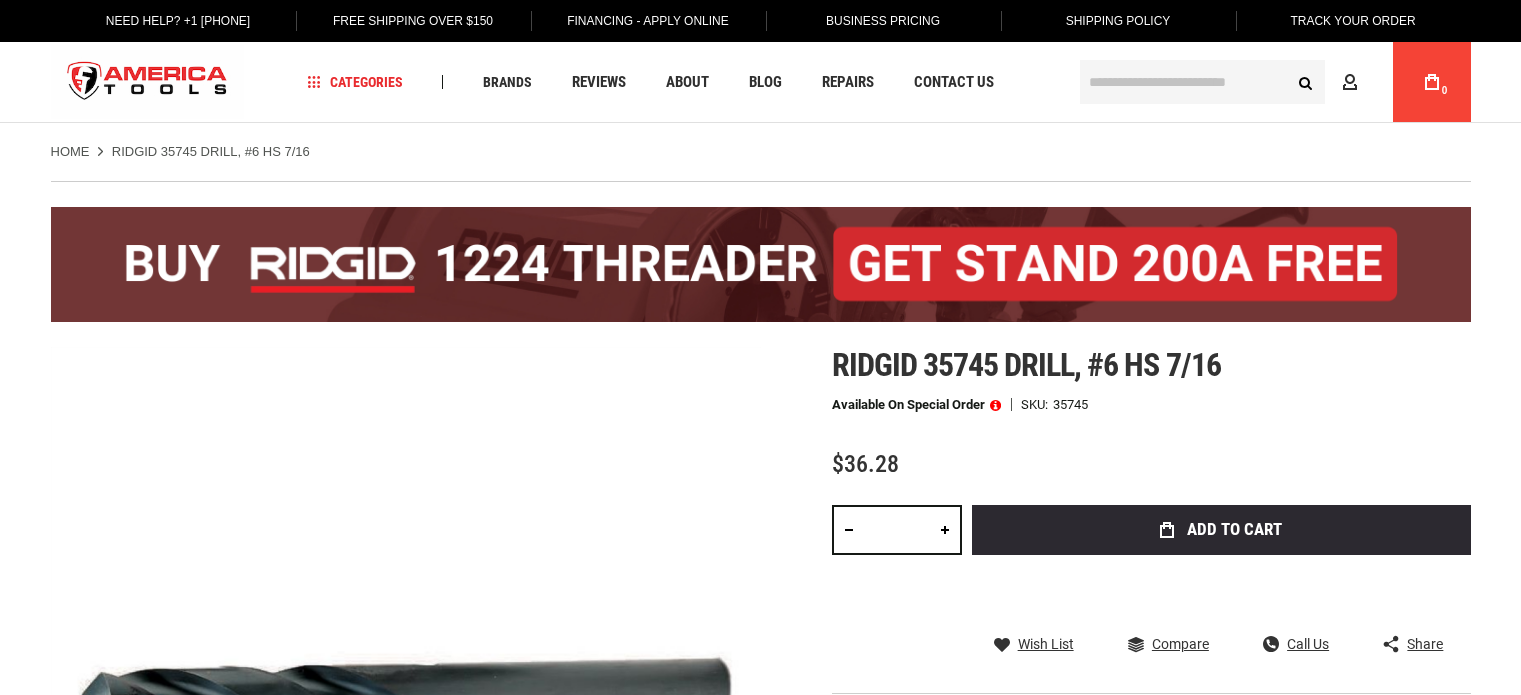 scroll, scrollTop: 0, scrollLeft: 0, axis: both 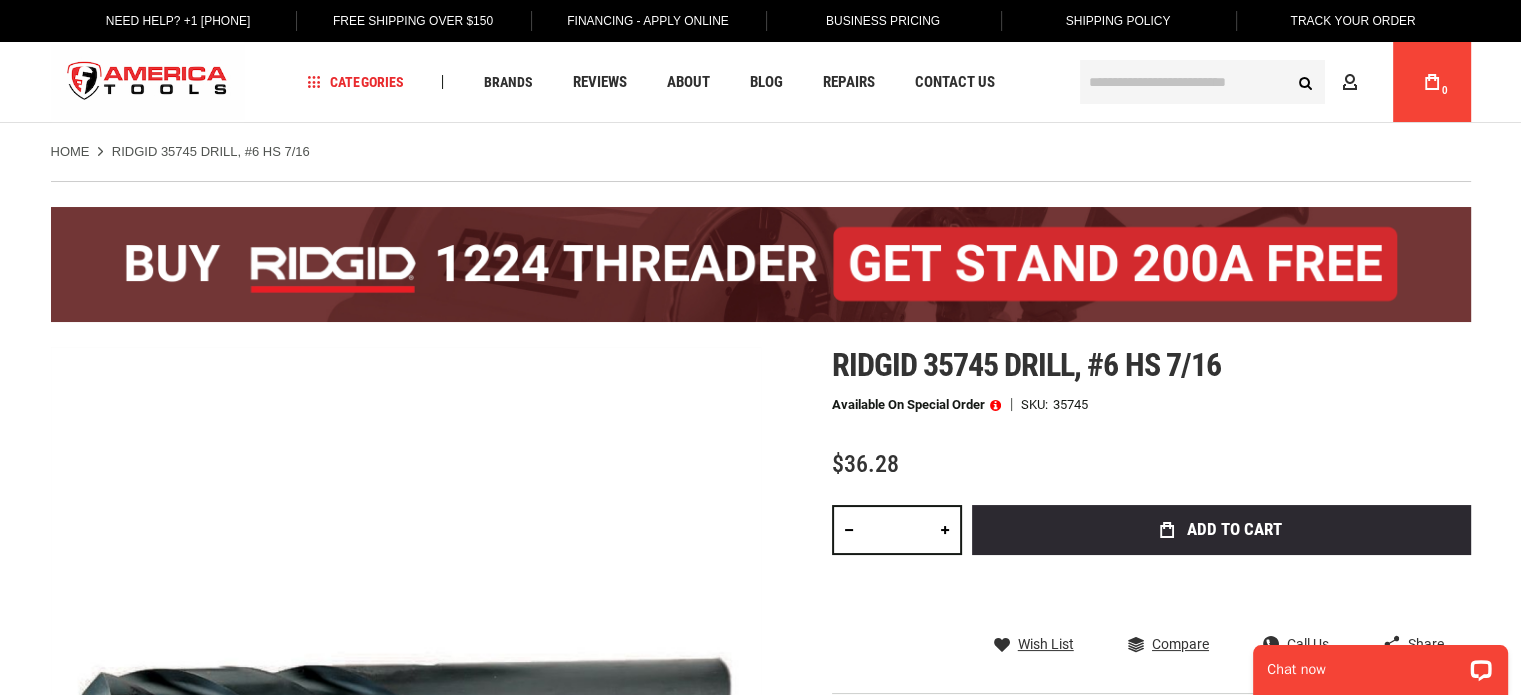 click at bounding box center (1202, 82) 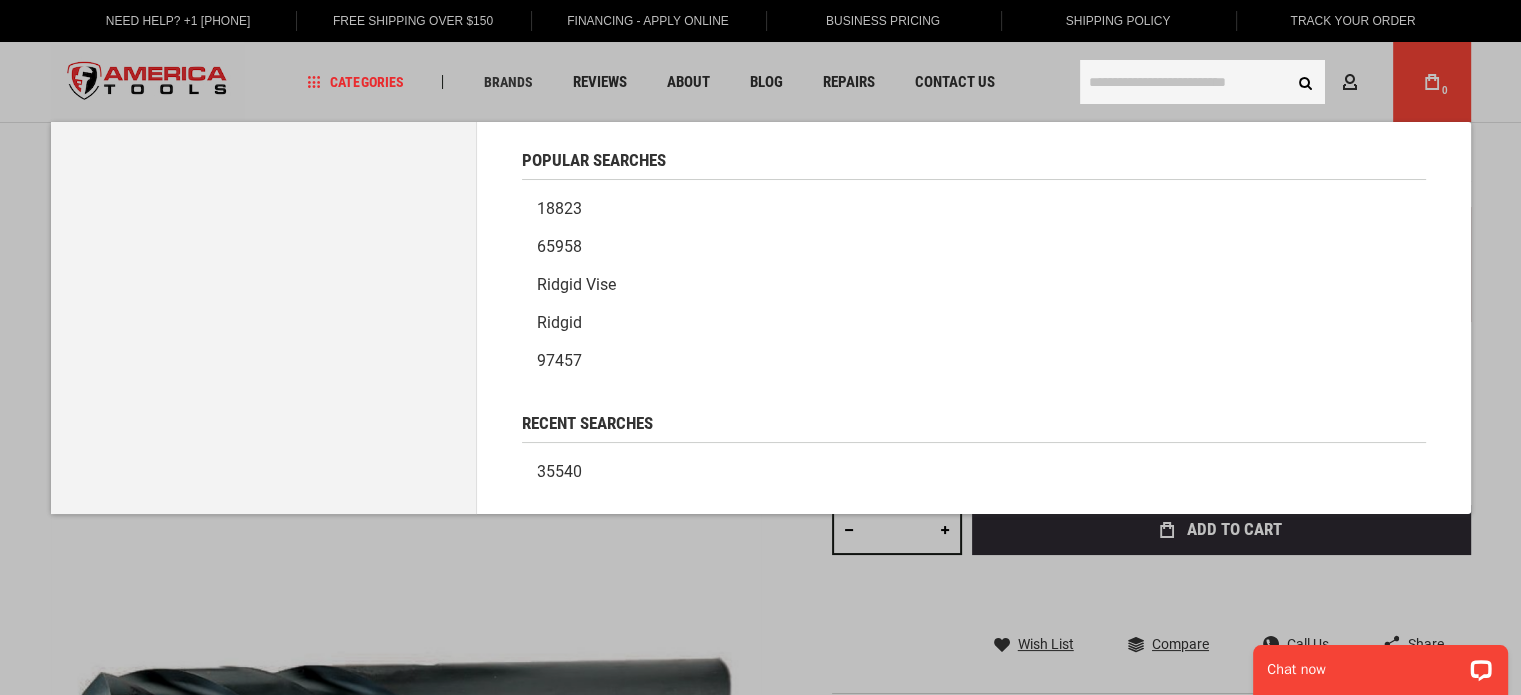 paste on "*****" 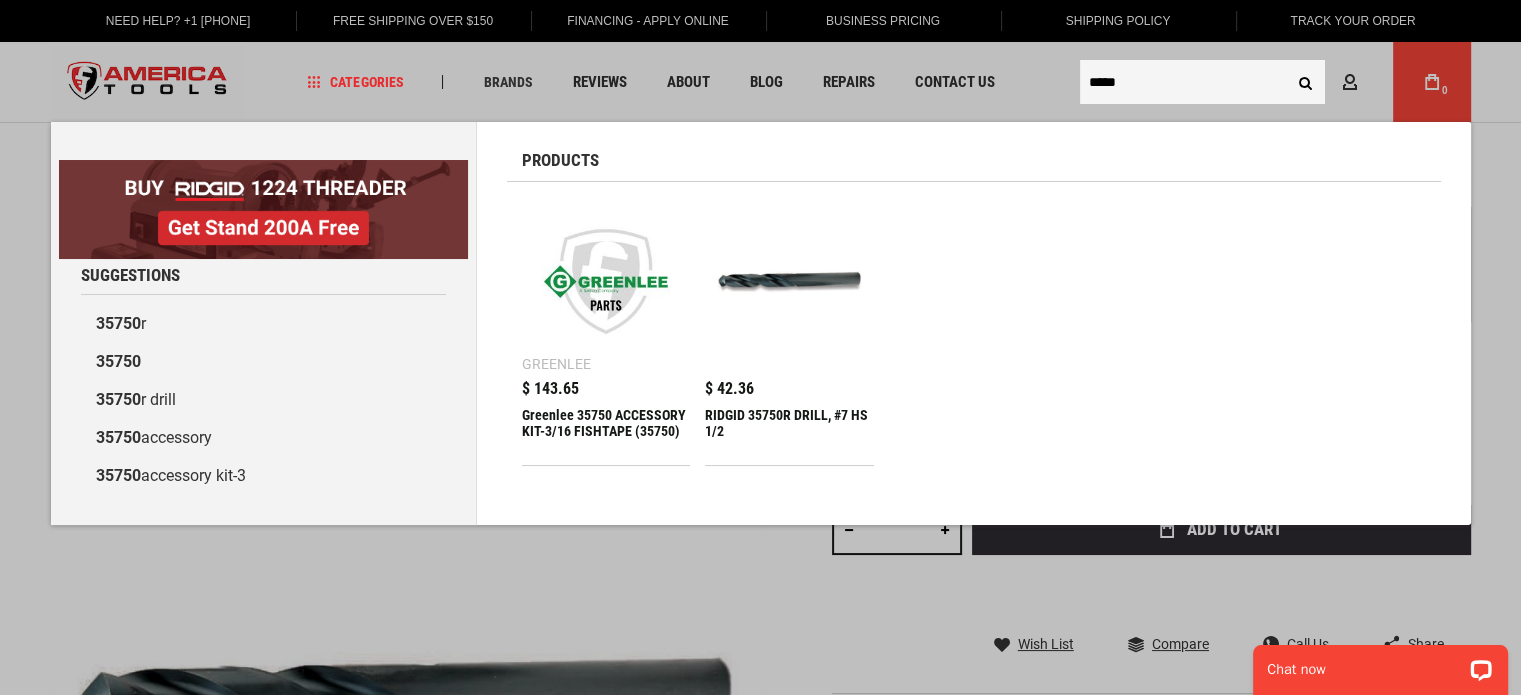 type on "*****" 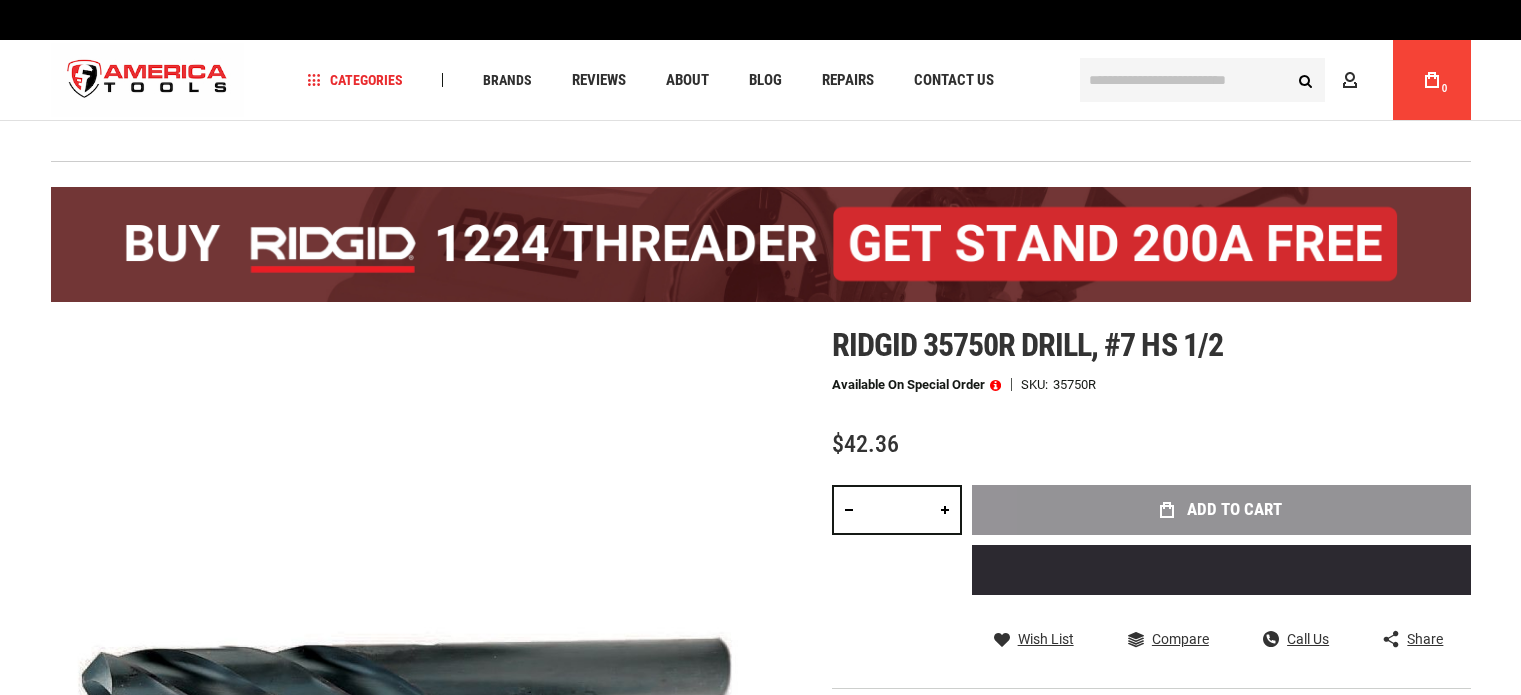 scroll, scrollTop: 0, scrollLeft: 0, axis: both 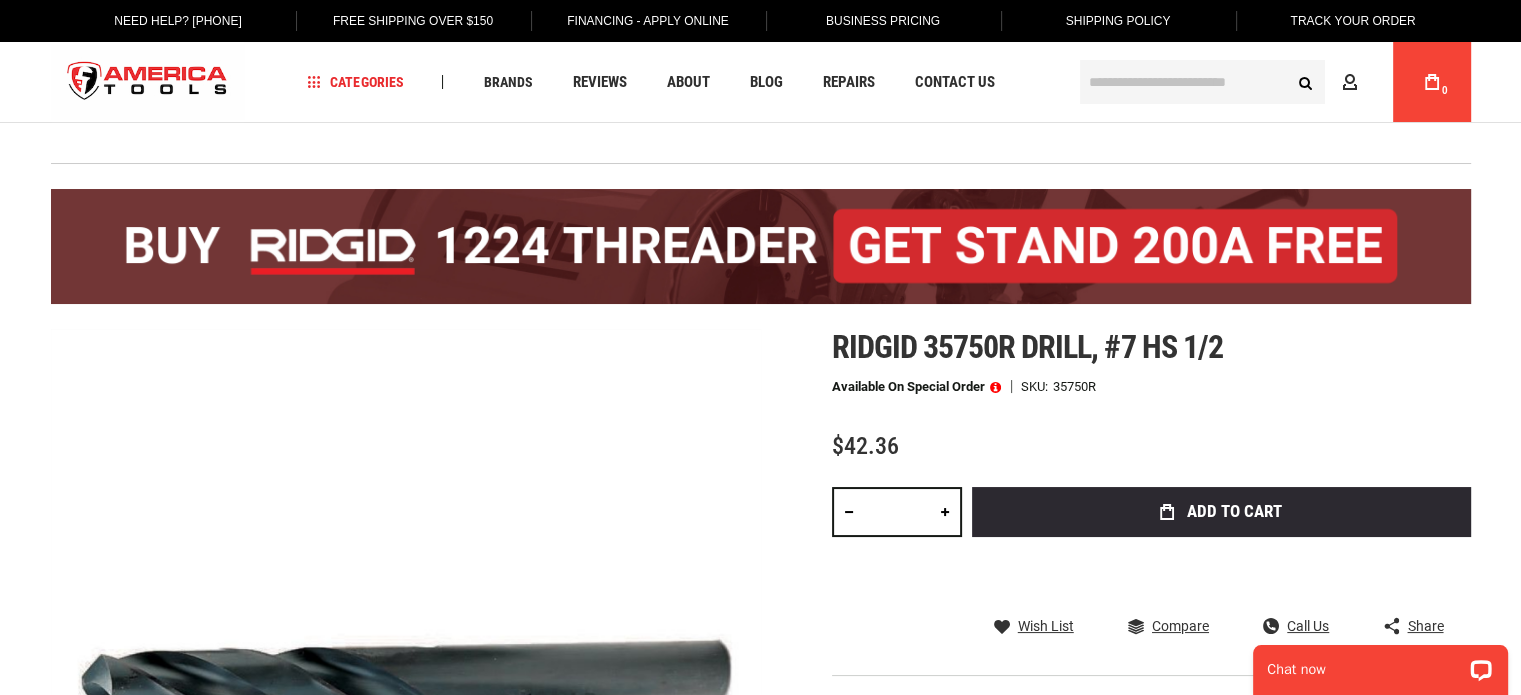 click at bounding box center [1202, 82] 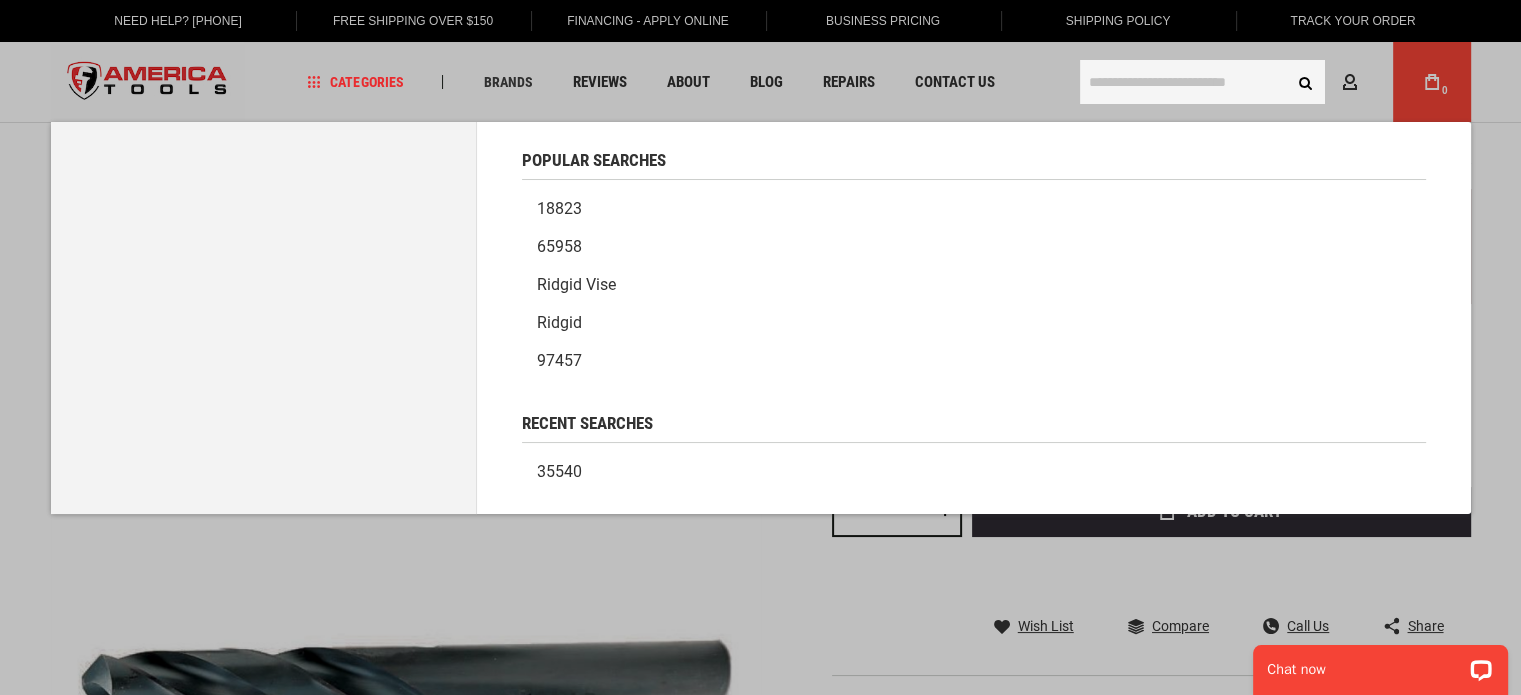 paste on "*****" 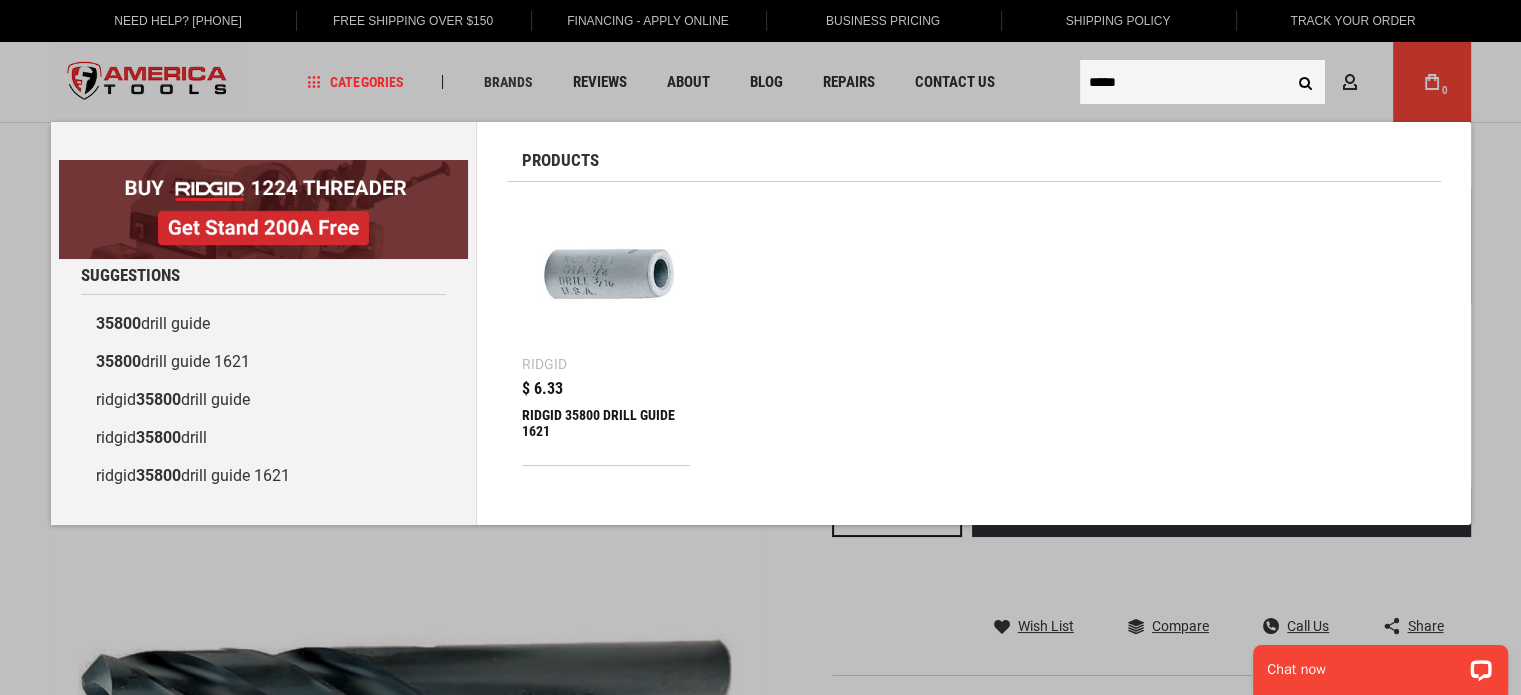 type on "*****" 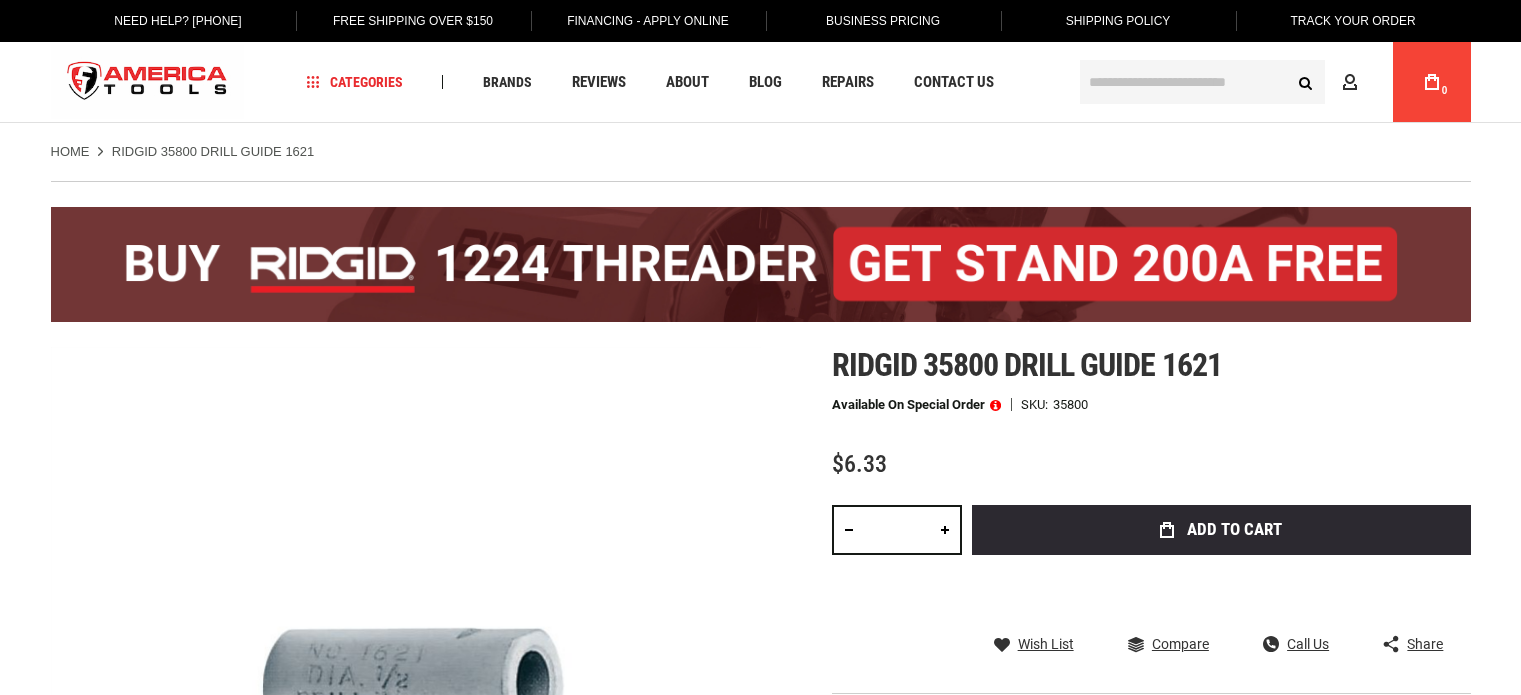 scroll, scrollTop: 0, scrollLeft: 0, axis: both 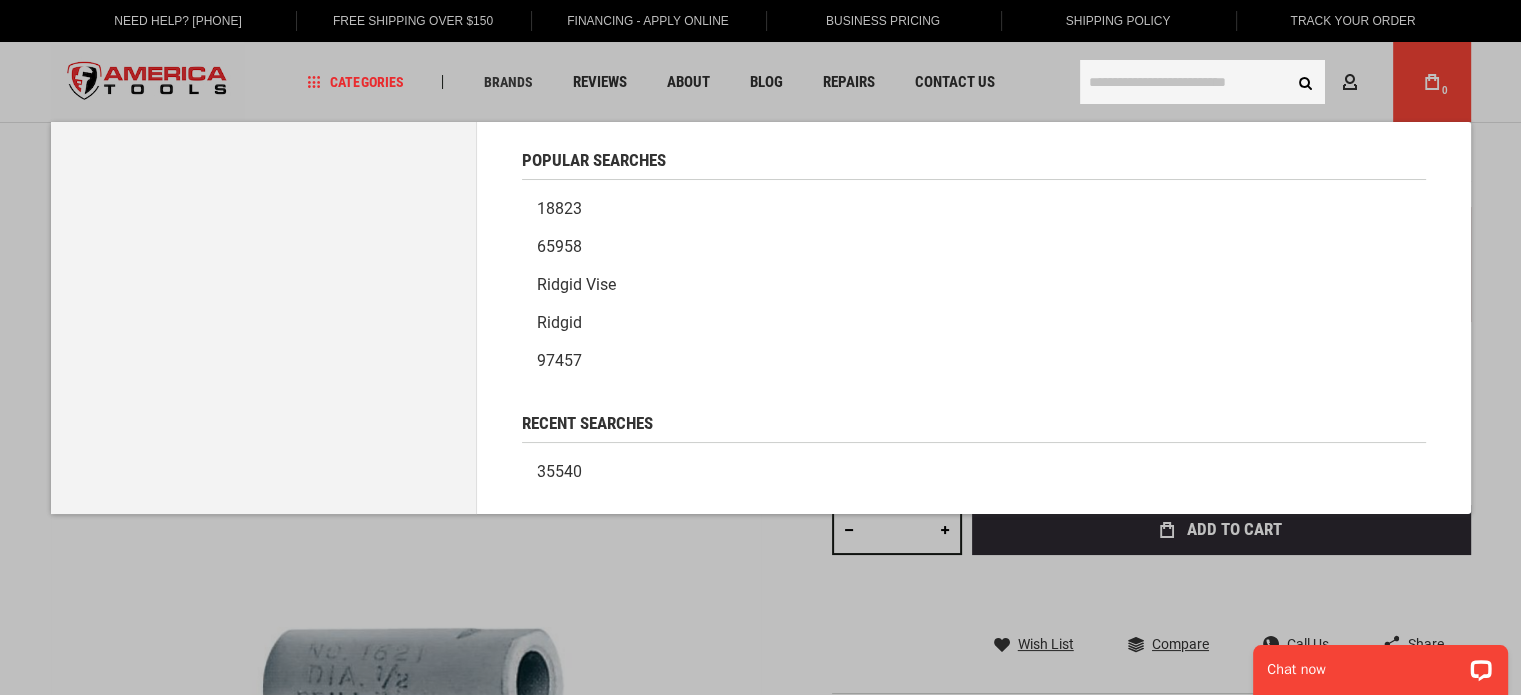 click at bounding box center (1202, 82) 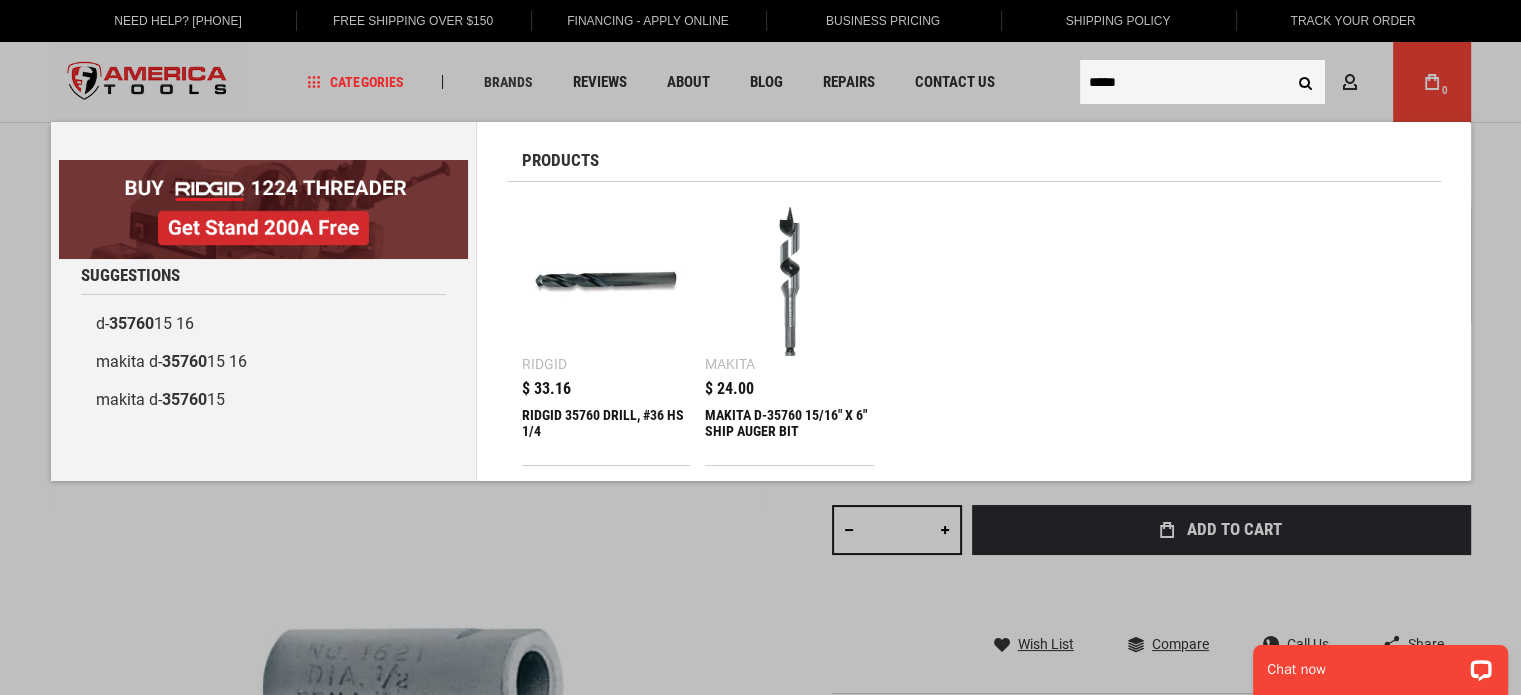 type on "*****" 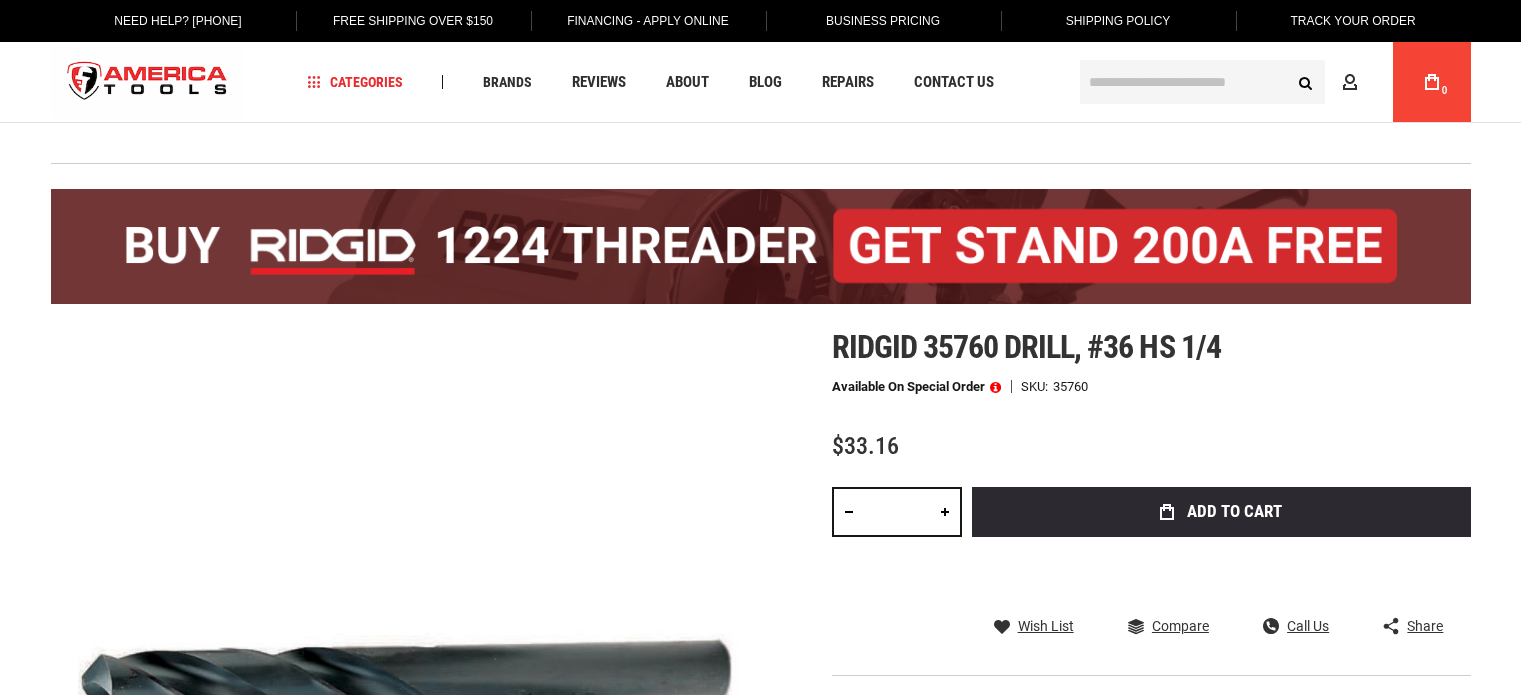 scroll, scrollTop: 0, scrollLeft: 0, axis: both 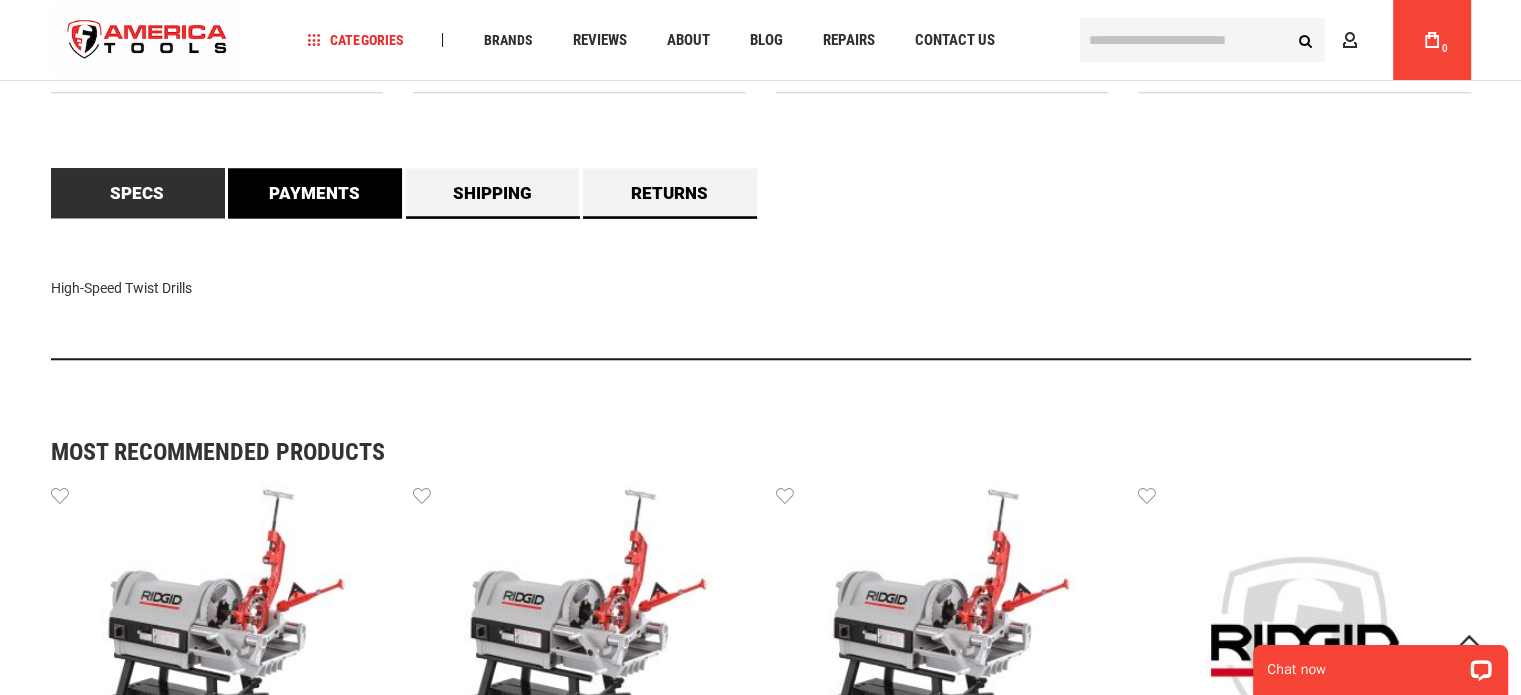 click on "Payments" at bounding box center [315, 193] 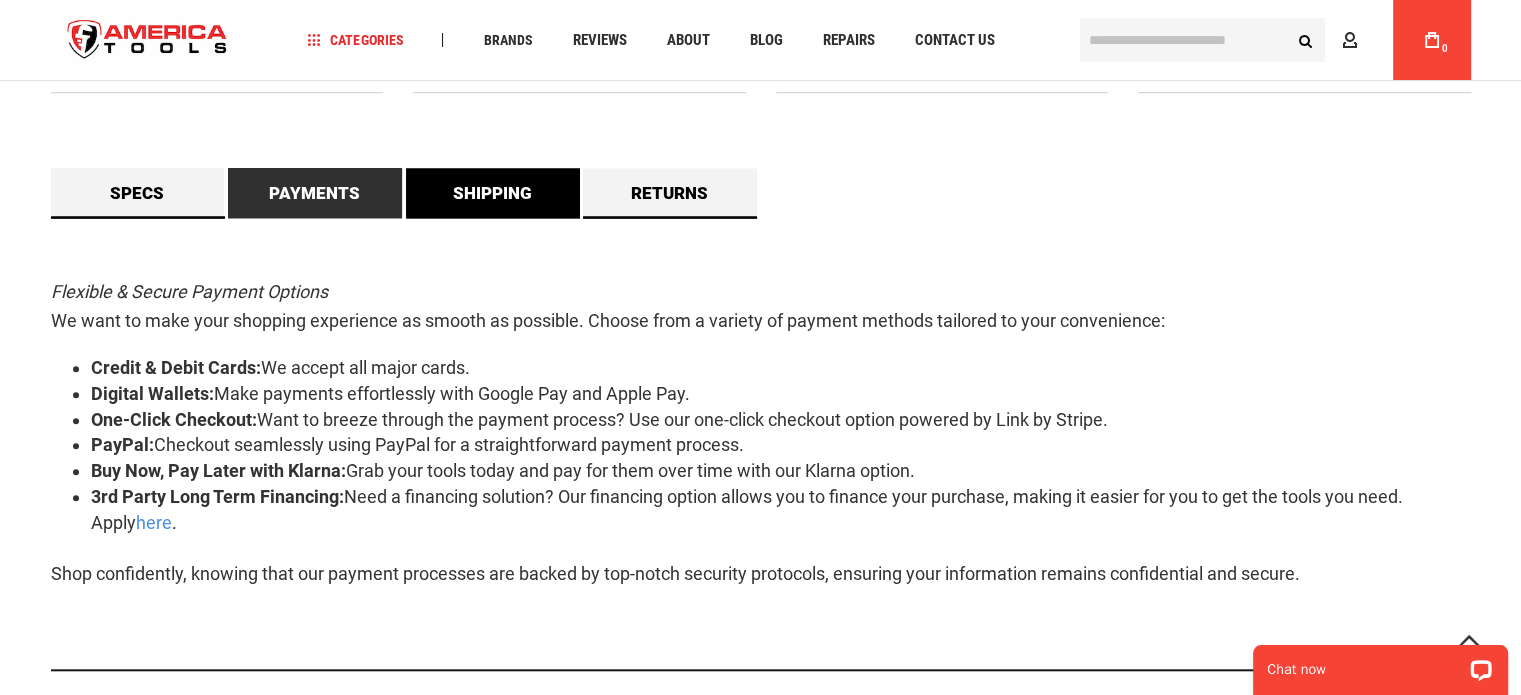 click on "Shipping" at bounding box center (493, 193) 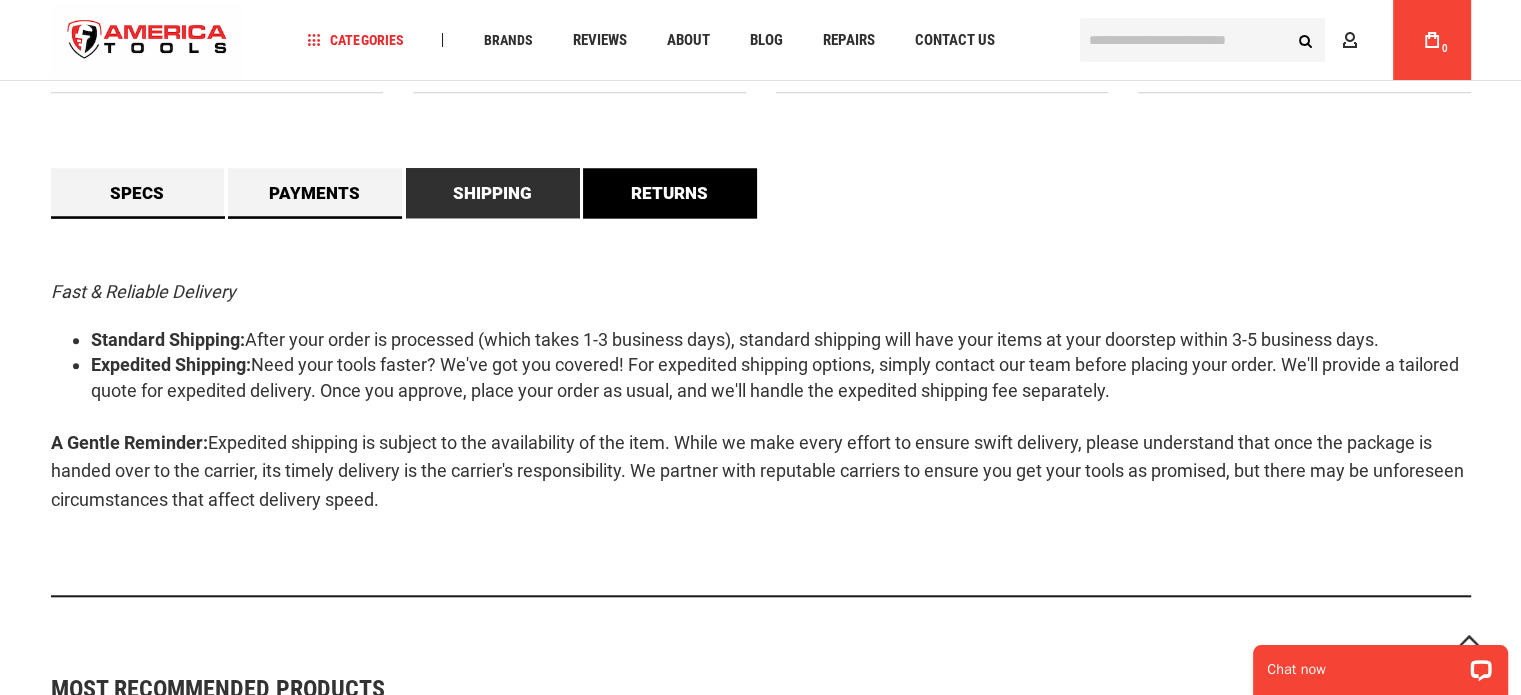 click on "Returns" at bounding box center (670, 193) 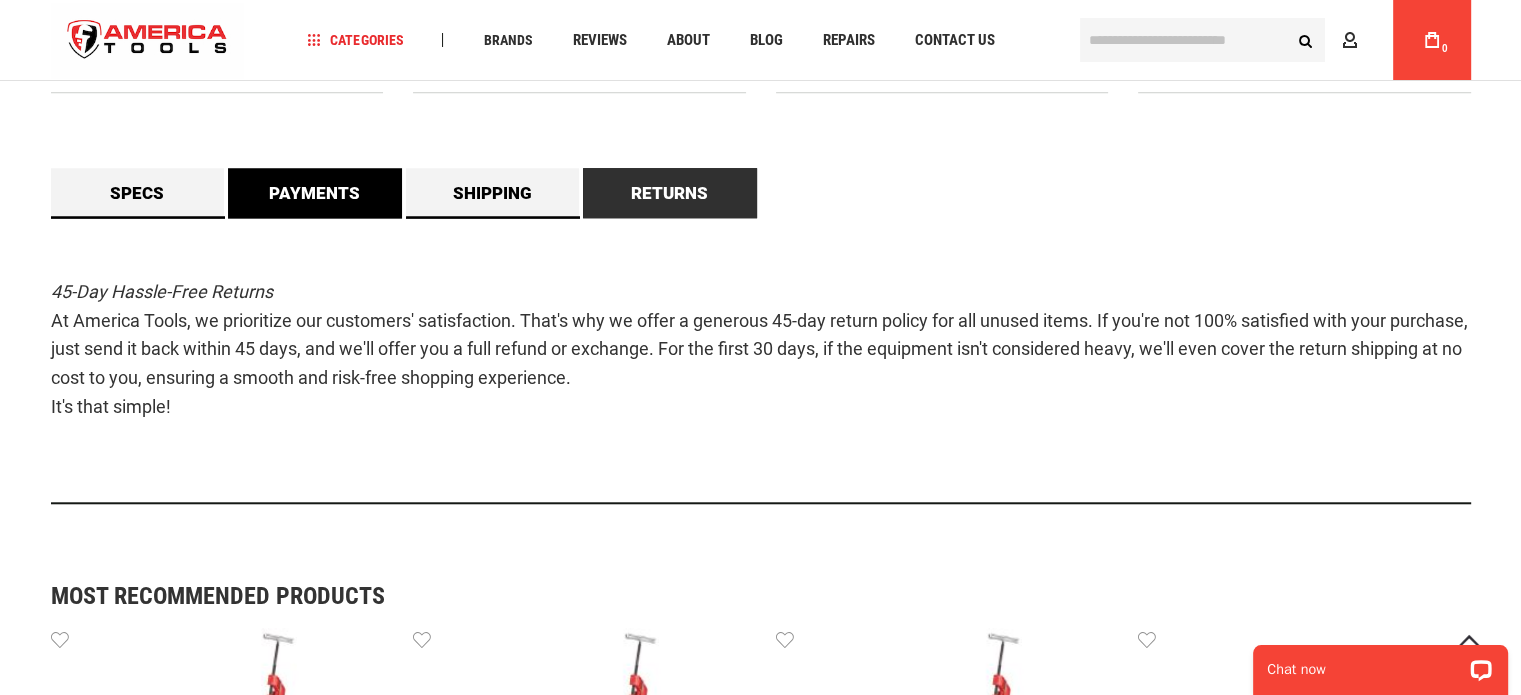 click on "Payments" at bounding box center [315, 193] 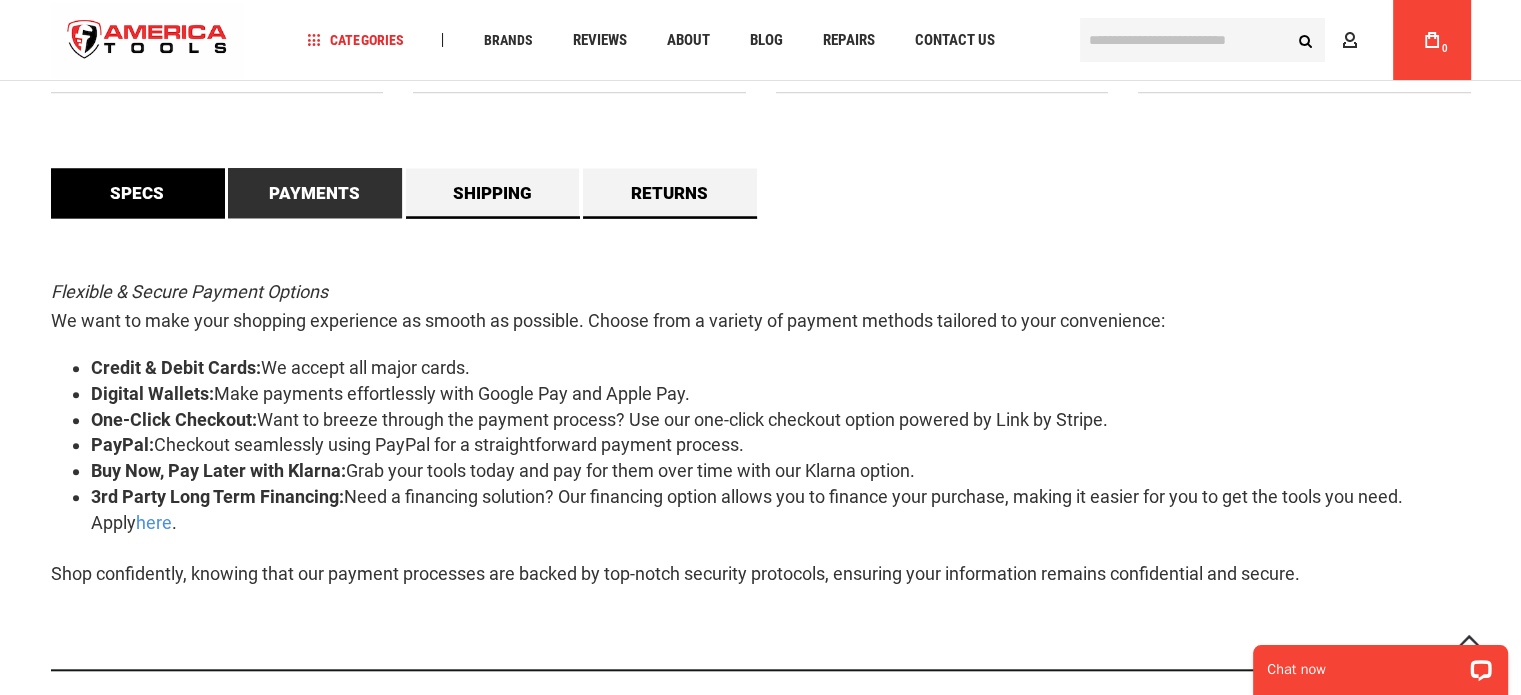 click on "Specs" at bounding box center [138, 193] 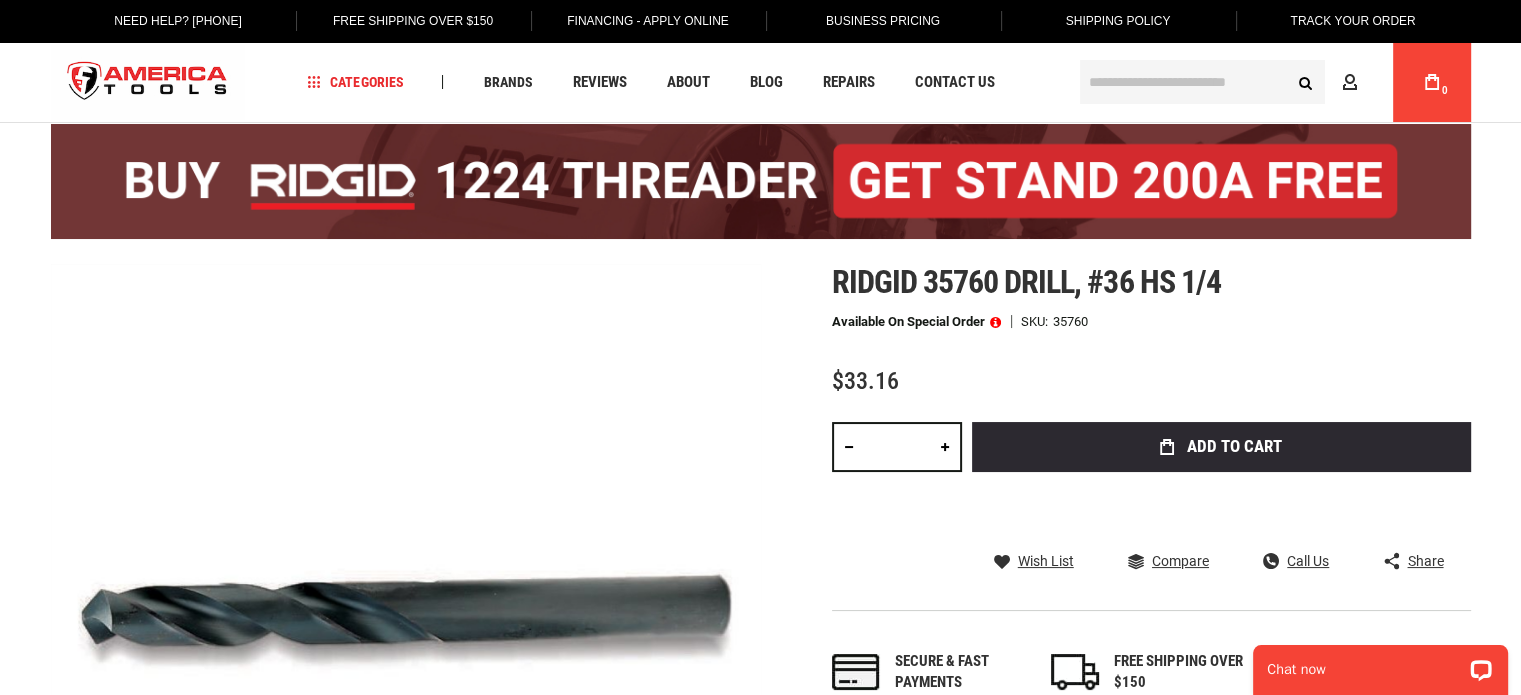 scroll, scrollTop: 0, scrollLeft: 0, axis: both 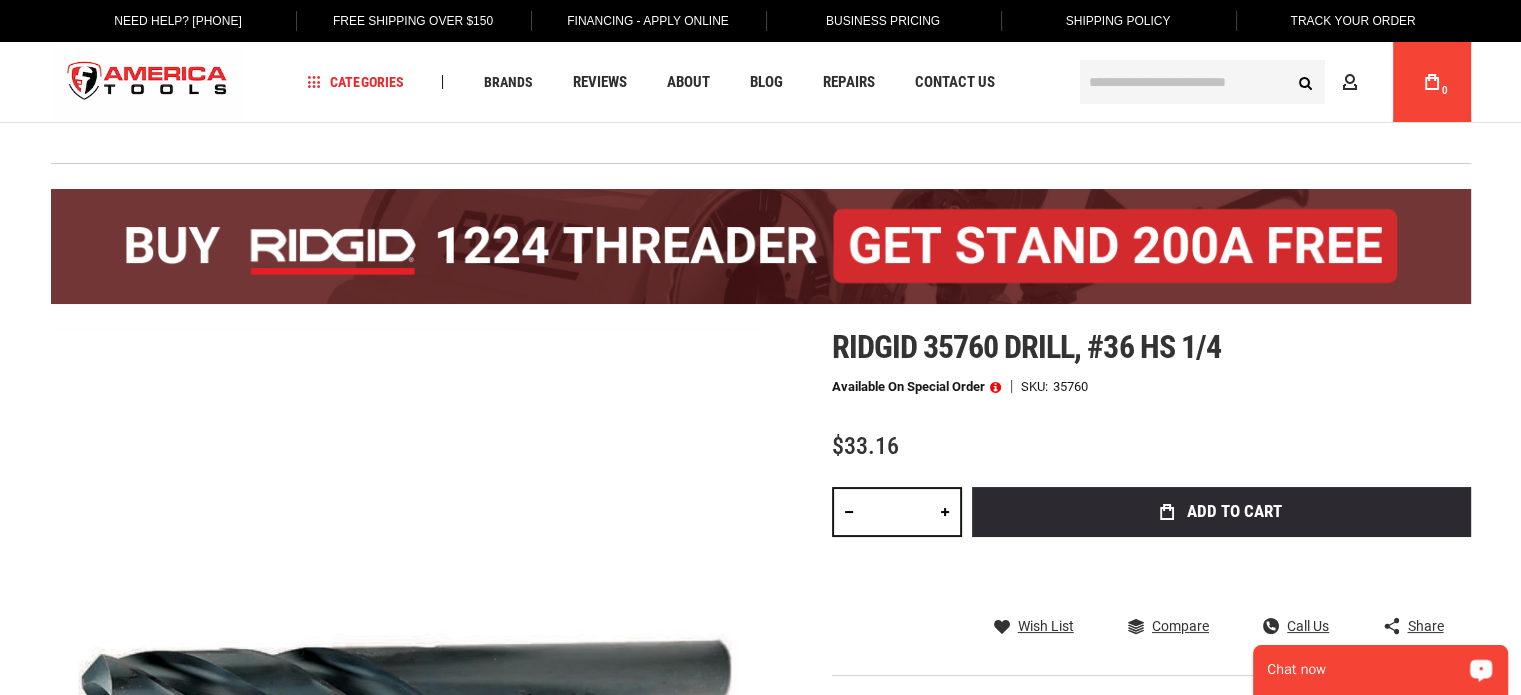 click on "Chat now" at bounding box center (1367, 670) 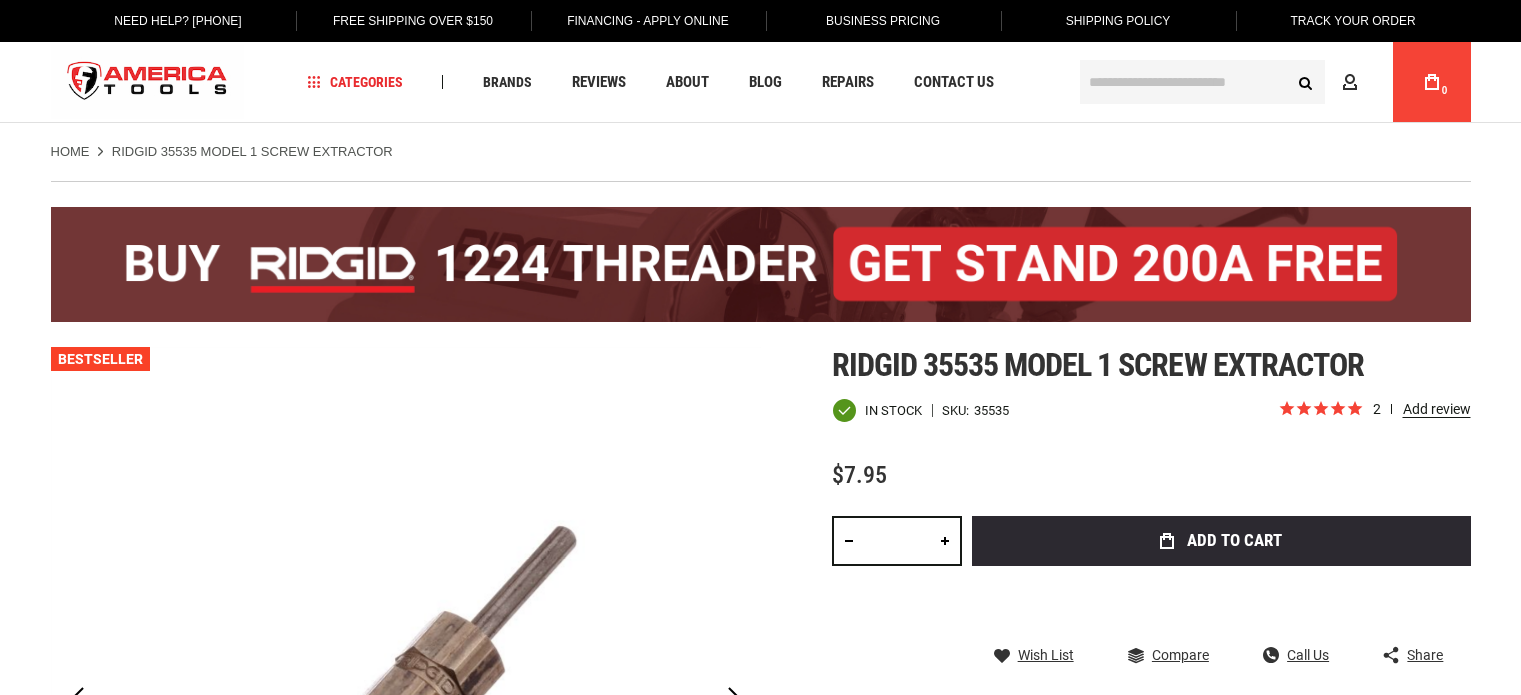scroll, scrollTop: 0, scrollLeft: 0, axis: both 